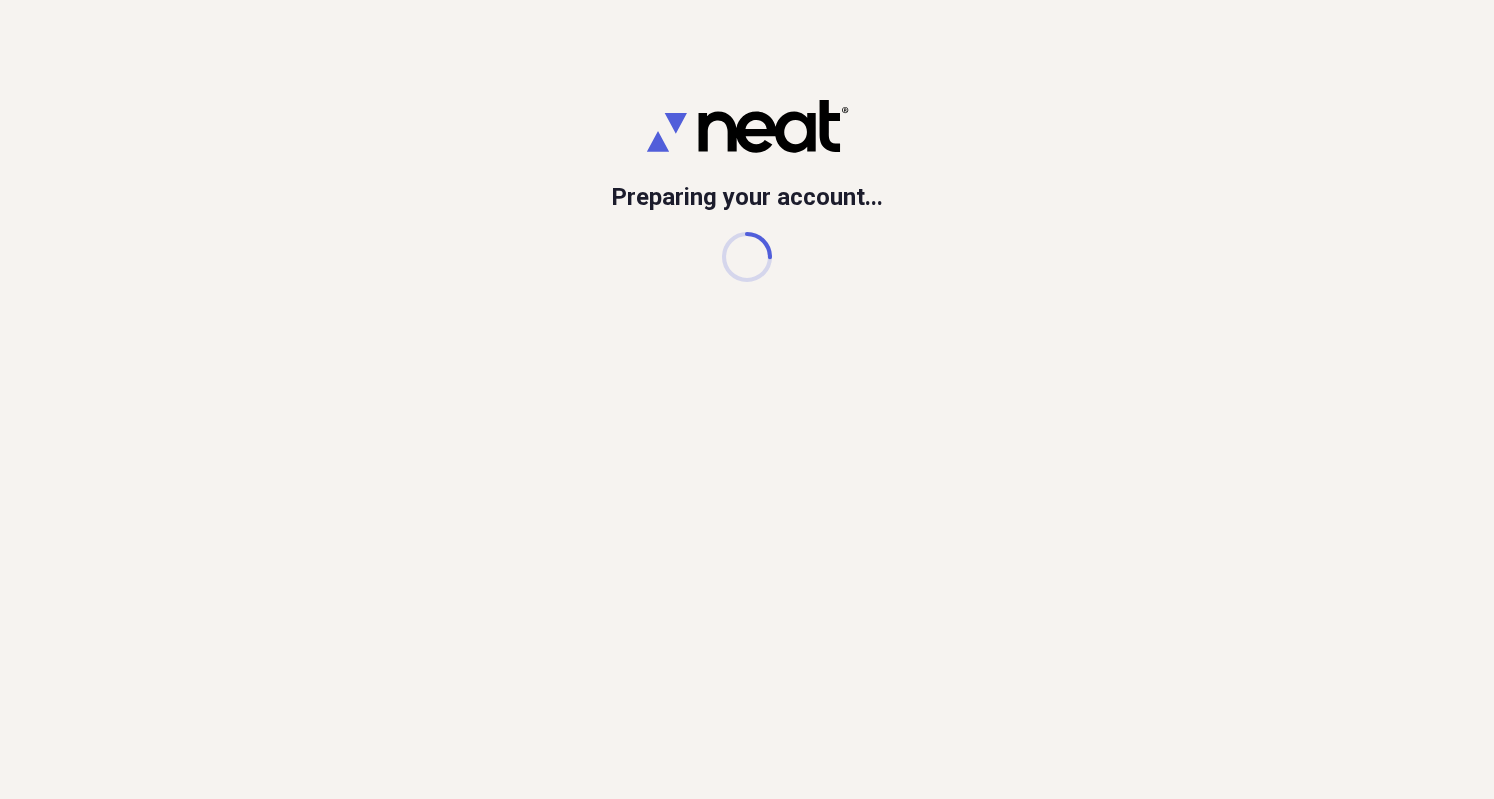 scroll, scrollTop: 0, scrollLeft: 0, axis: both 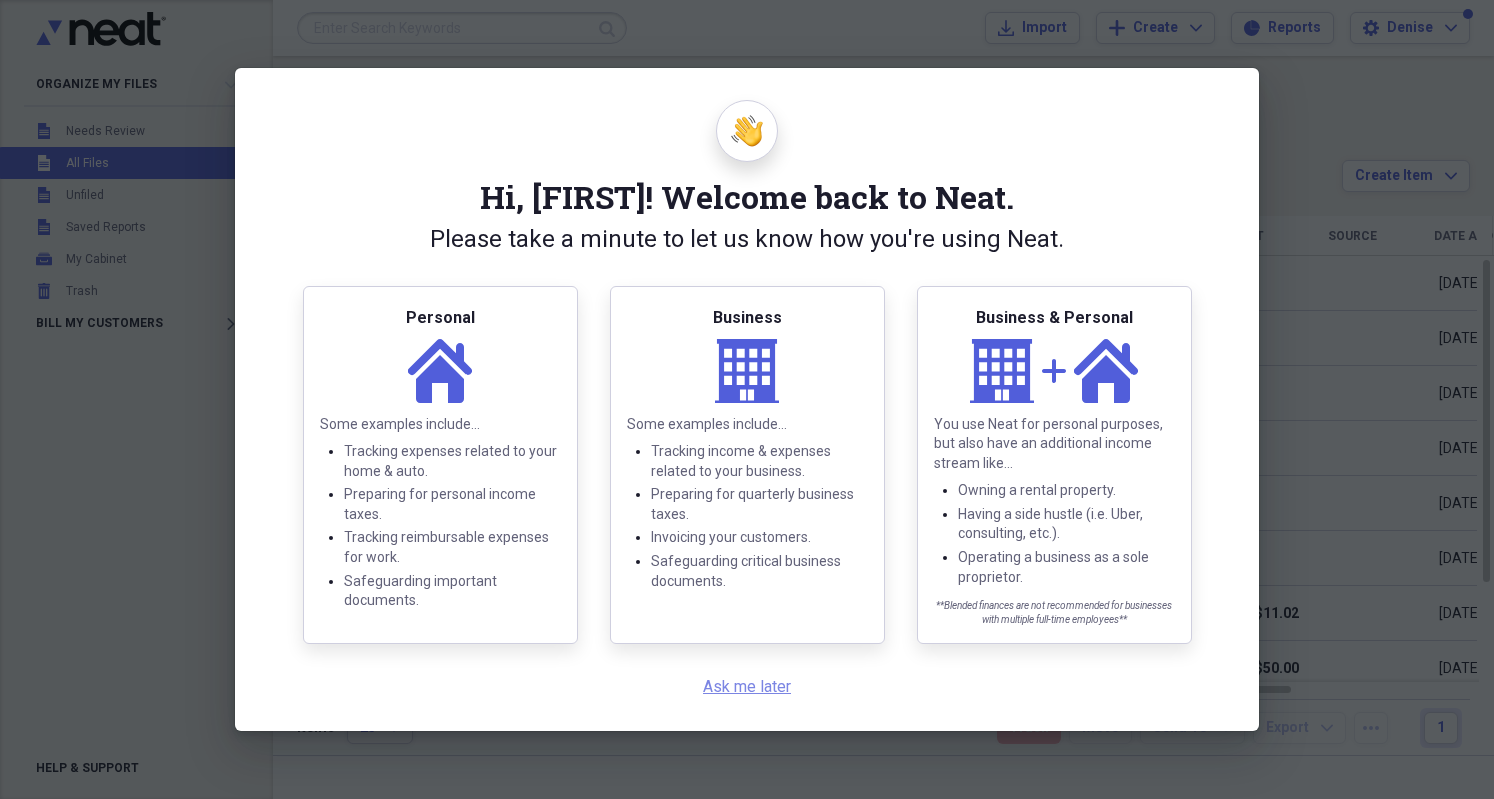 click on "Ask me later" at bounding box center [747, 686] 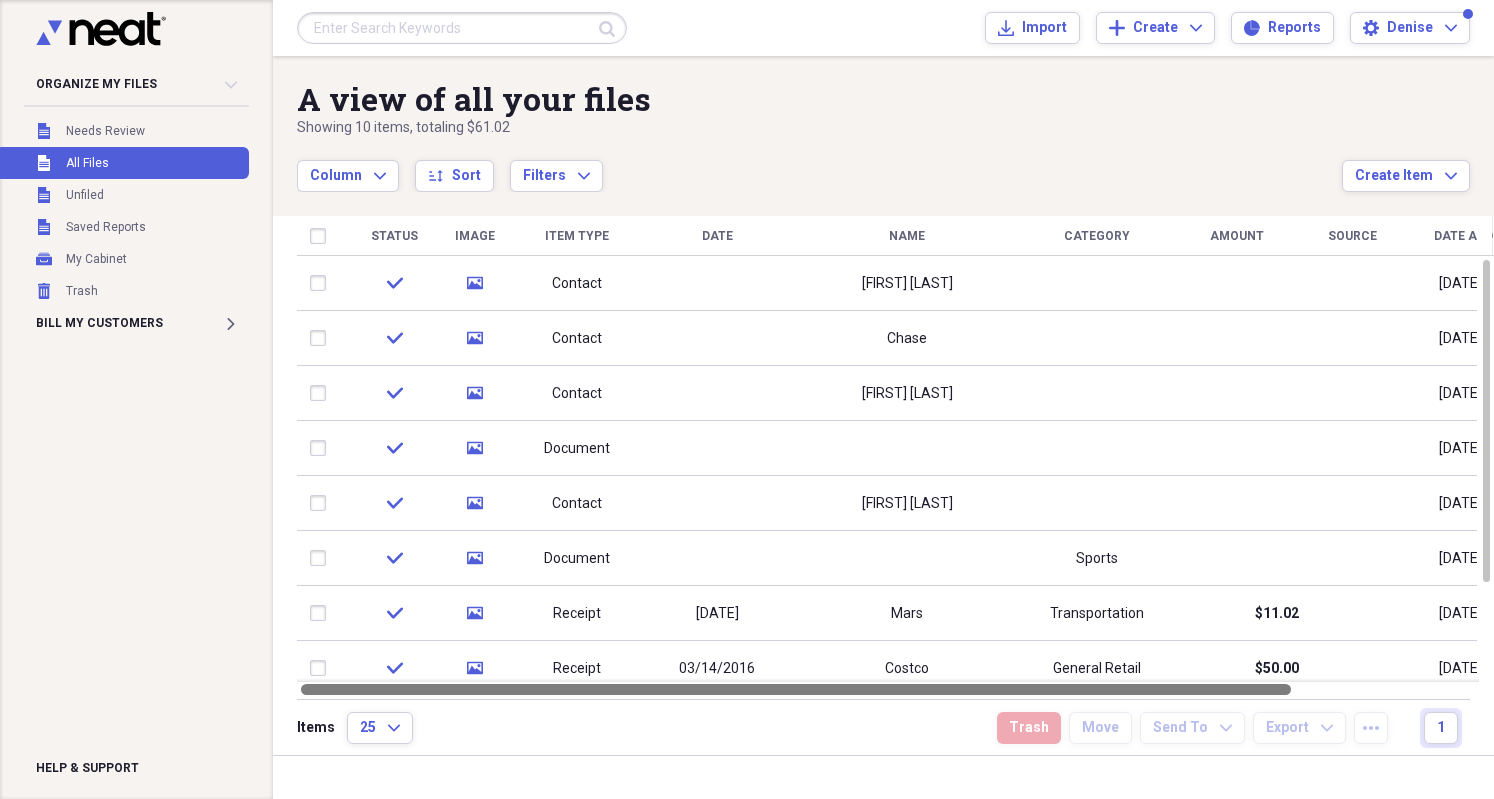 drag, startPoint x: 1019, startPoint y: 688, endPoint x: 86, endPoint y: 389, distance: 979.73975 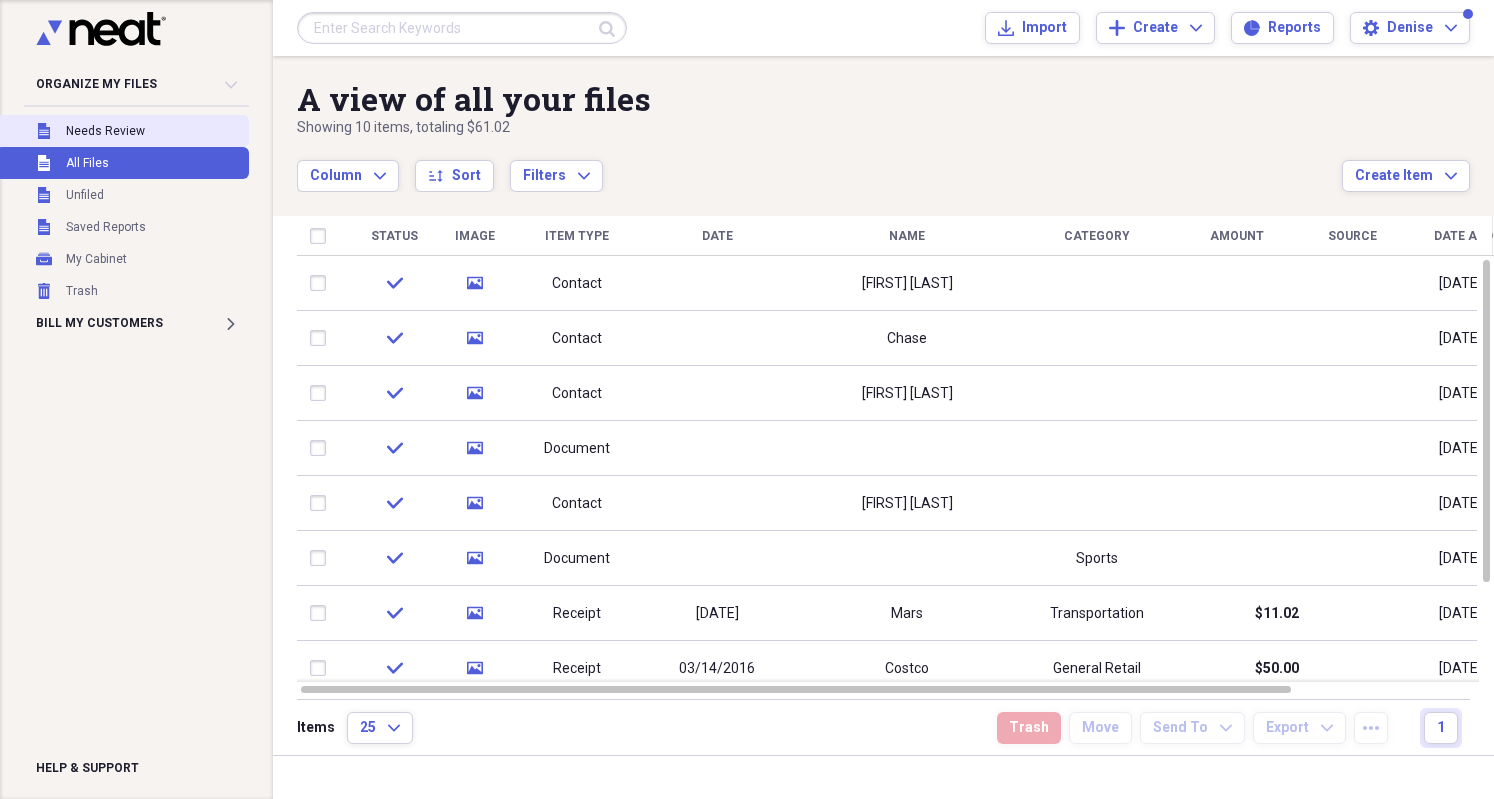 click on "Needs Review" at bounding box center [105, 131] 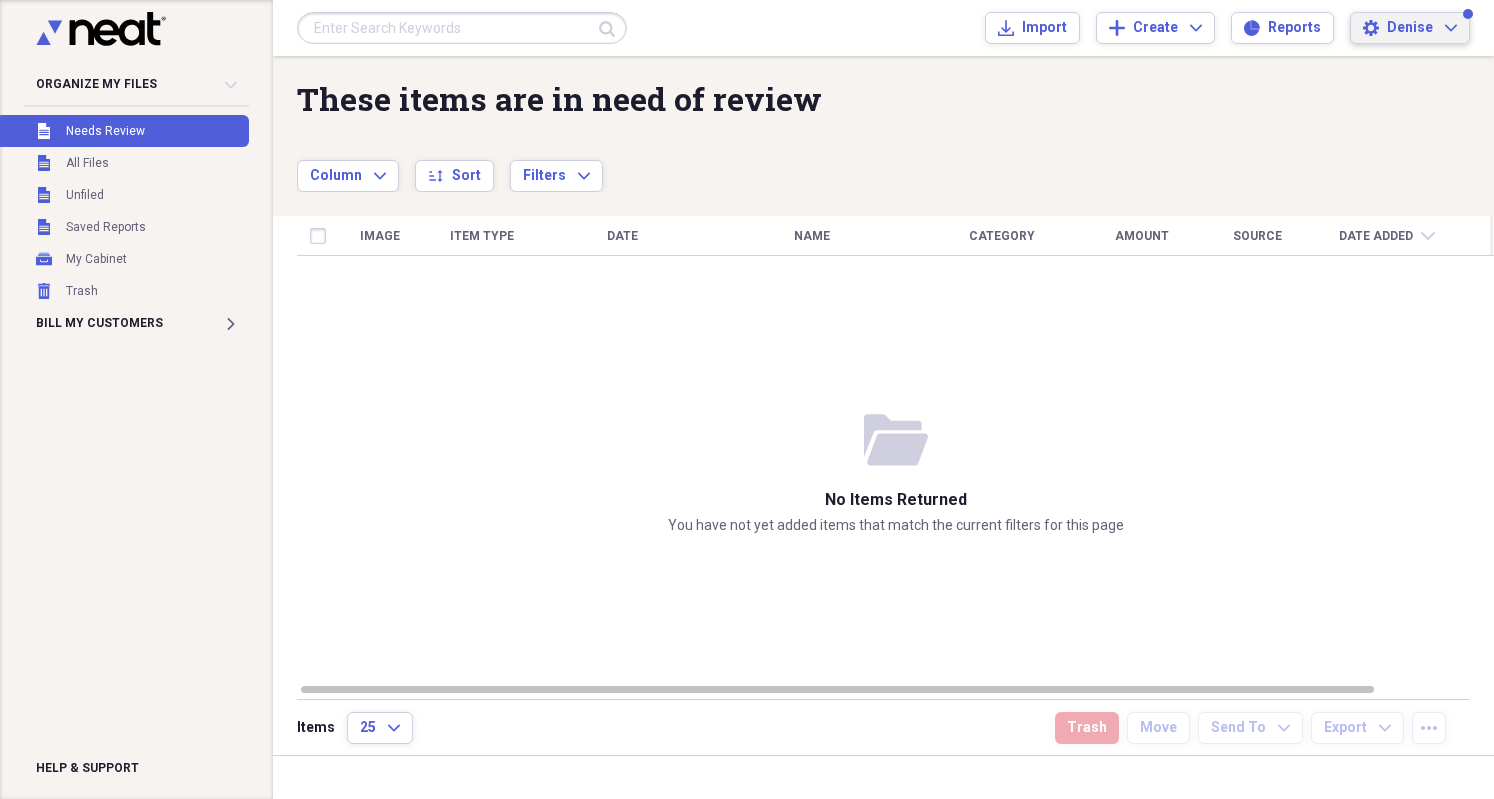 click on "Settings Denise Expand" at bounding box center [1410, 28] 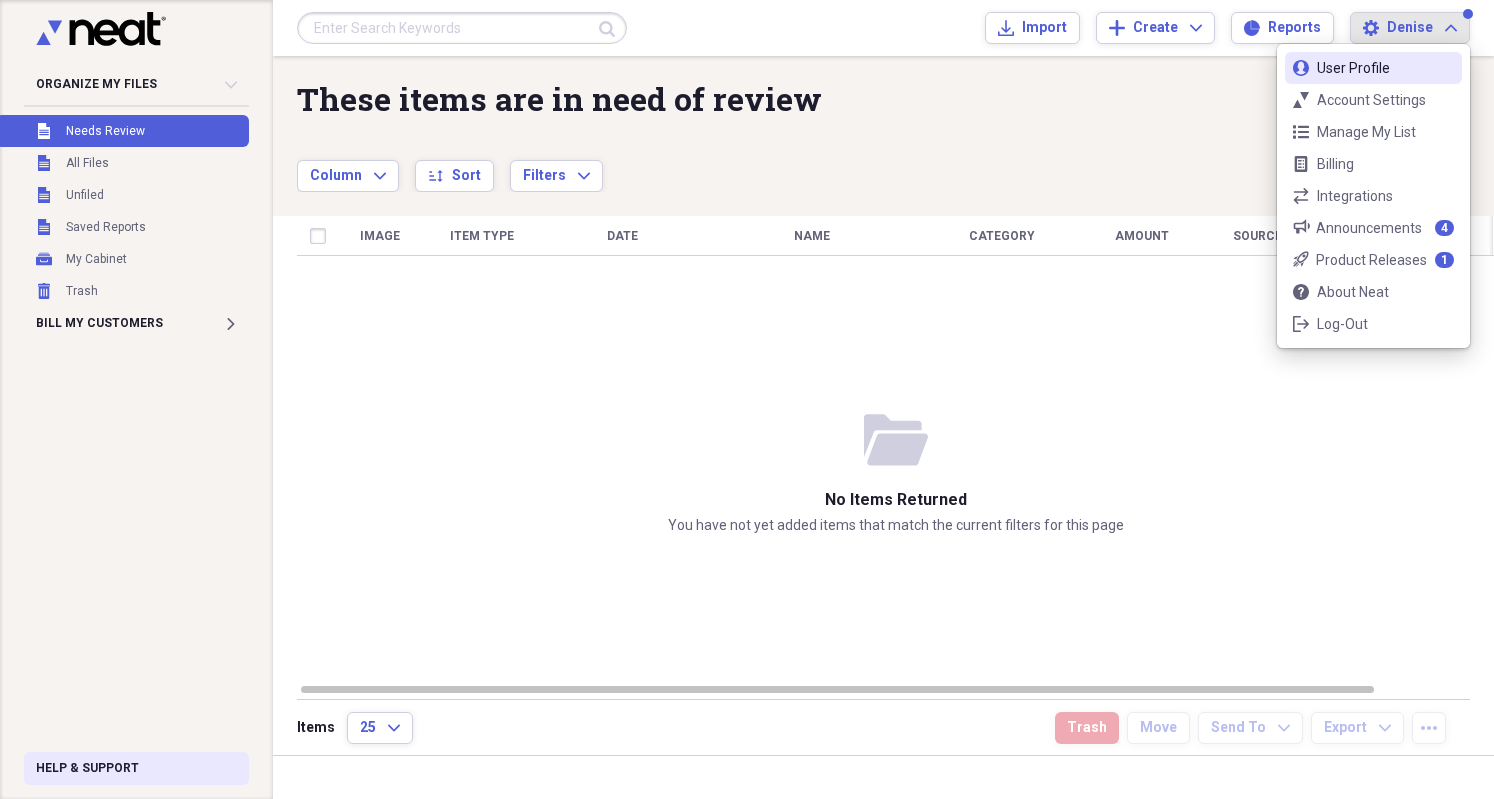 click on "Help & Support" at bounding box center [136, 768] 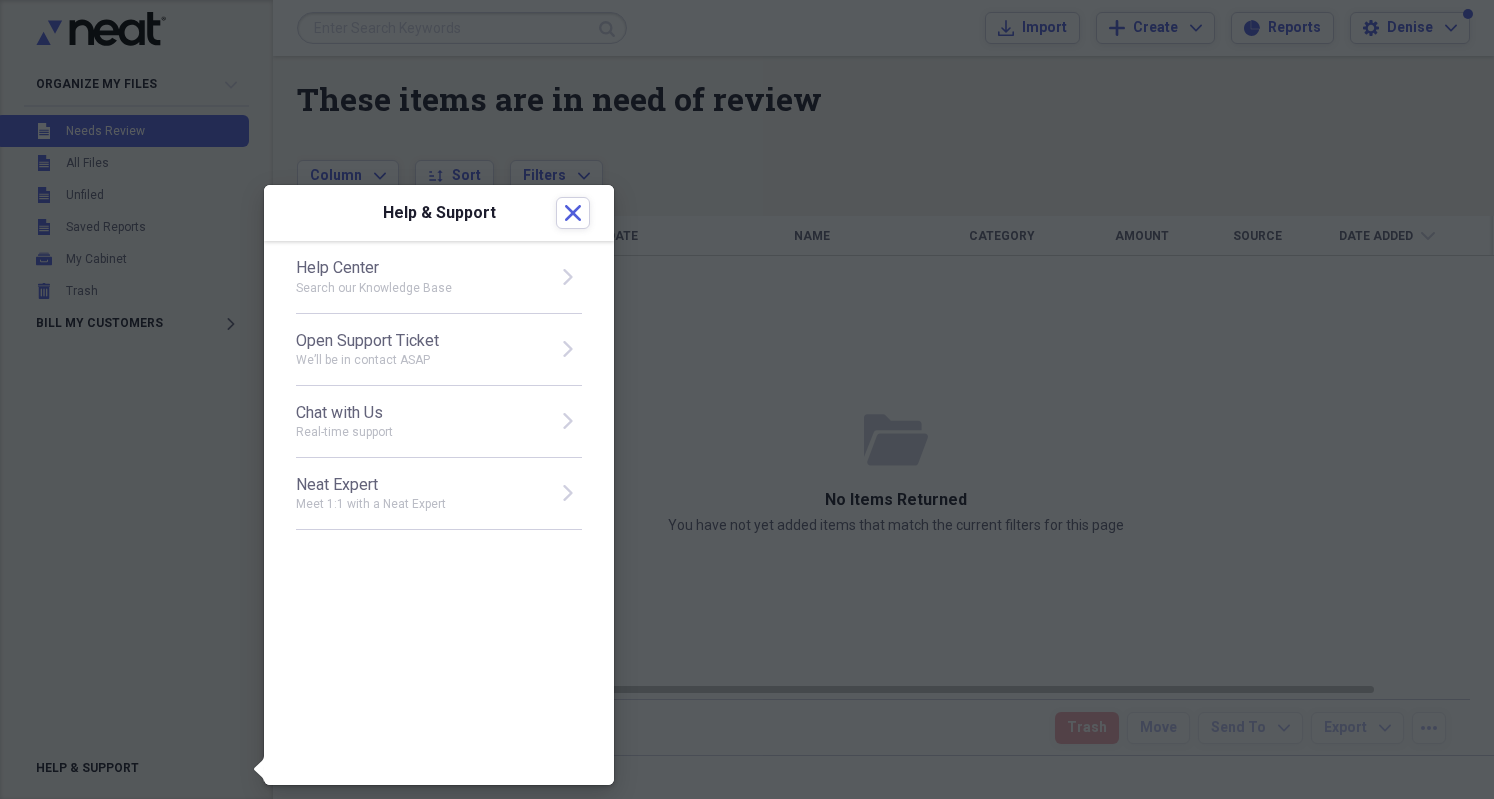click on "Neat Expert" at bounding box center [420, 485] 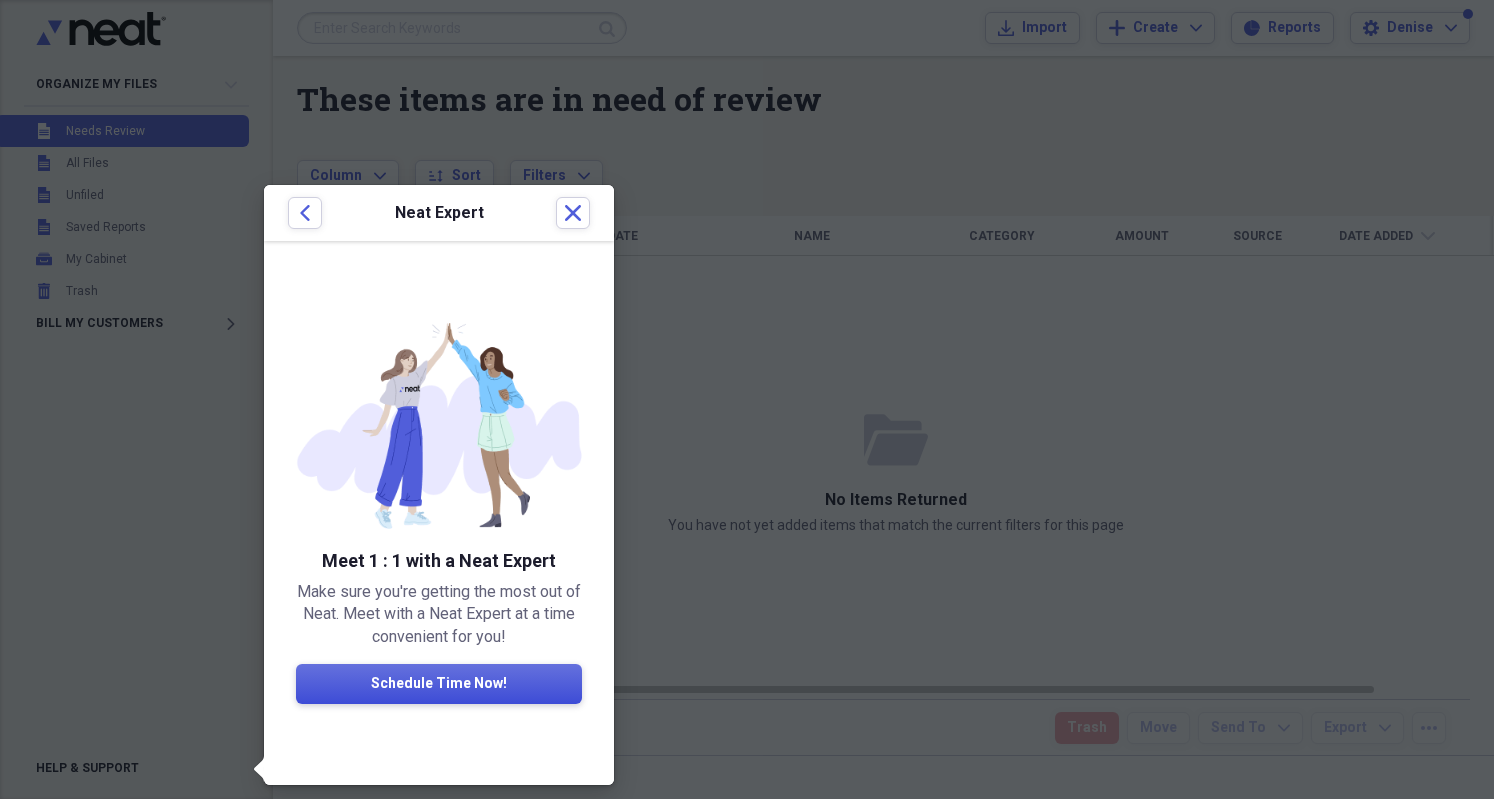 click on "Schedule Time Now!" at bounding box center [439, 684] 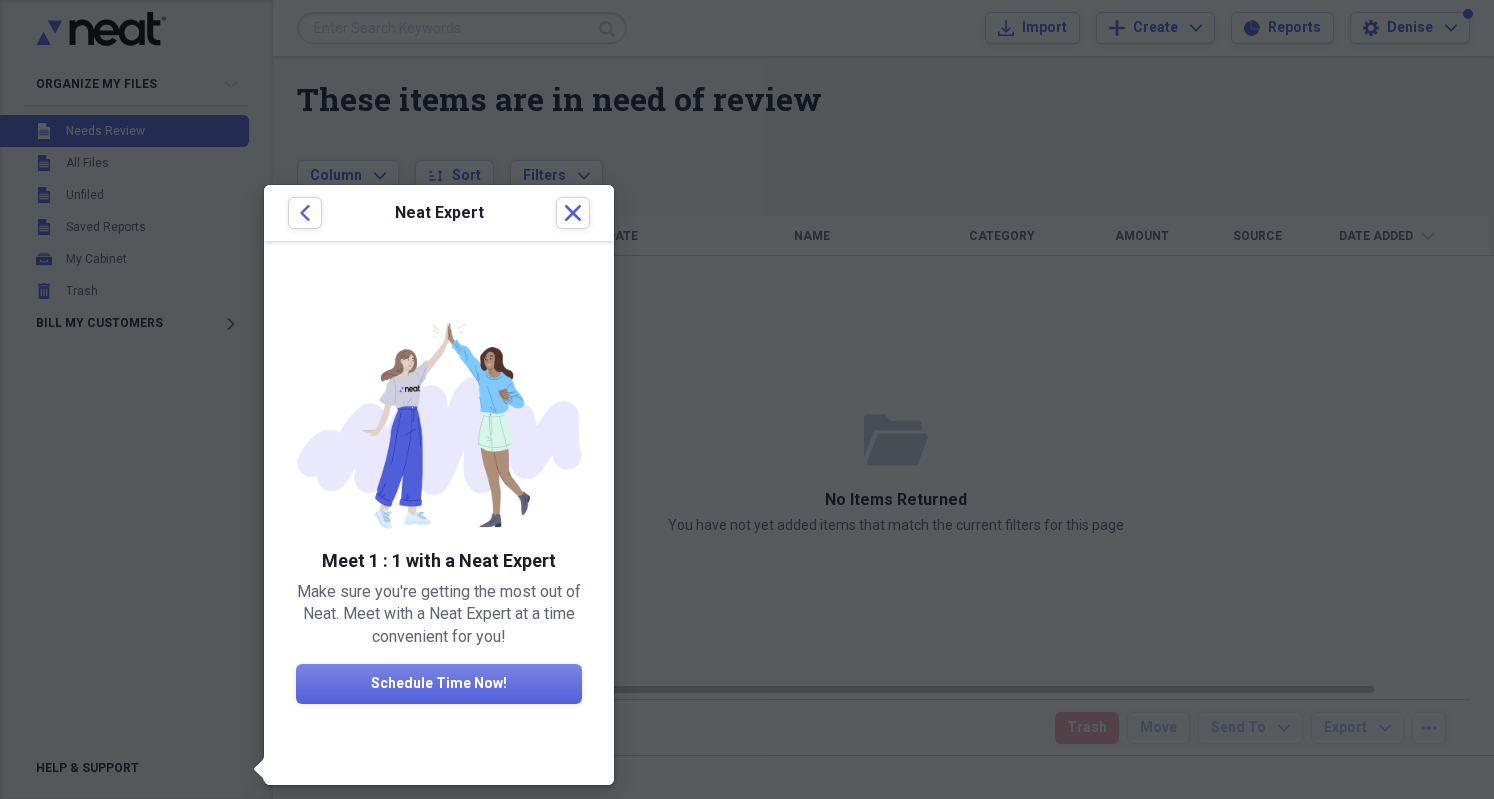 drag, startPoint x: 131, startPoint y: 16, endPoint x: 146, endPoint y: 31, distance: 21.213203 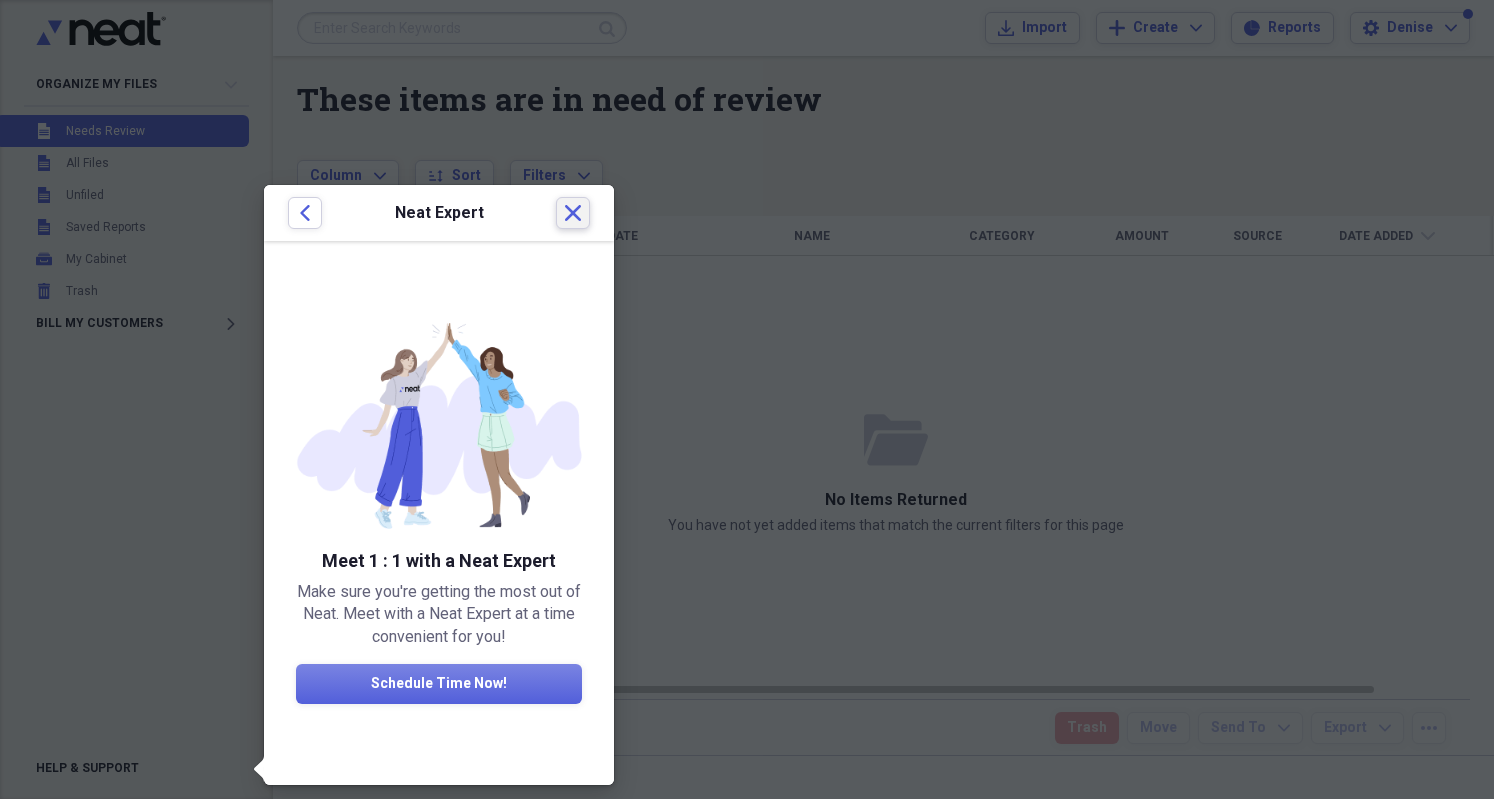 click 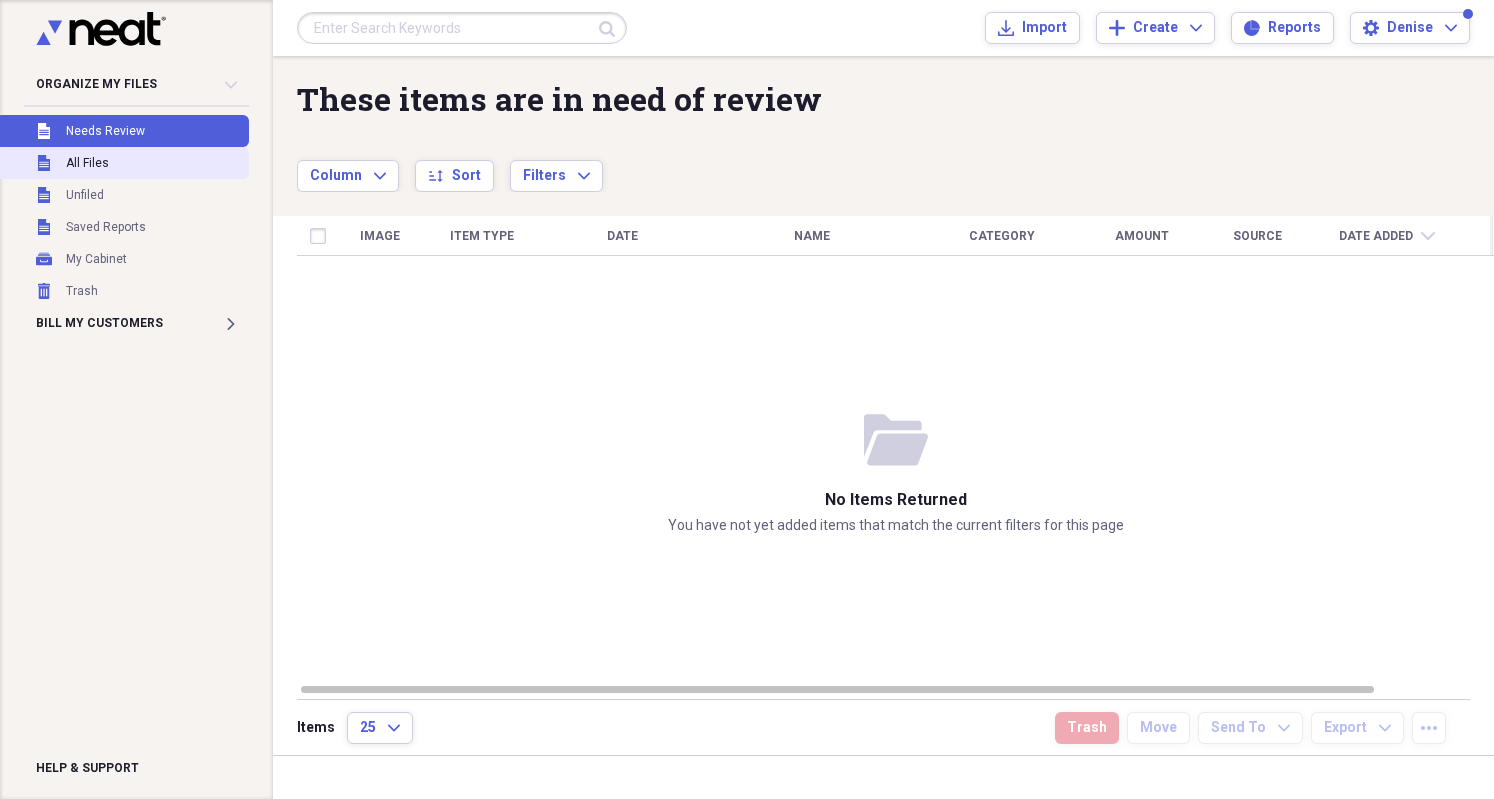 click on "All Files" at bounding box center [87, 163] 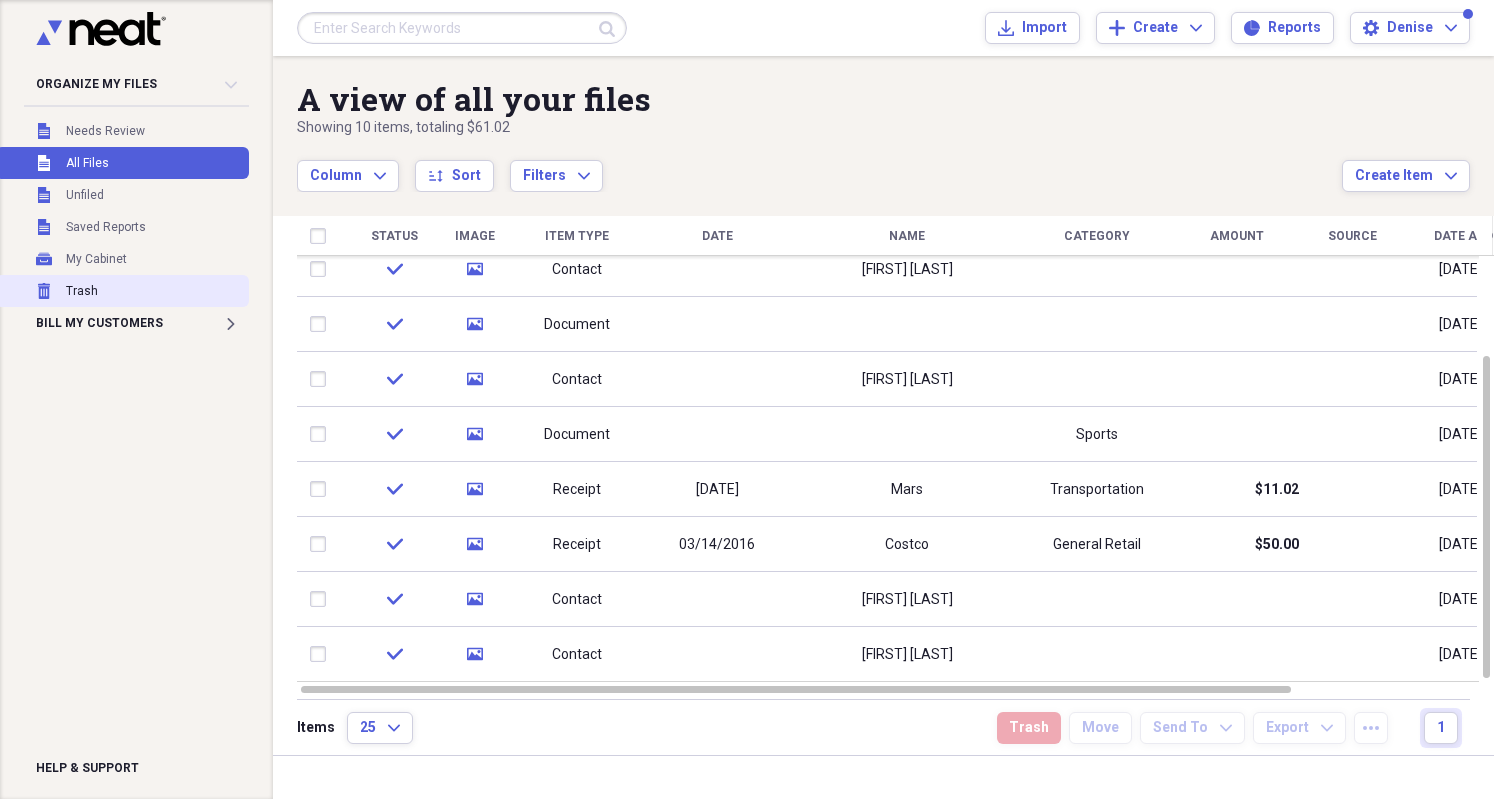 click on "Trash Trash" at bounding box center [122, 291] 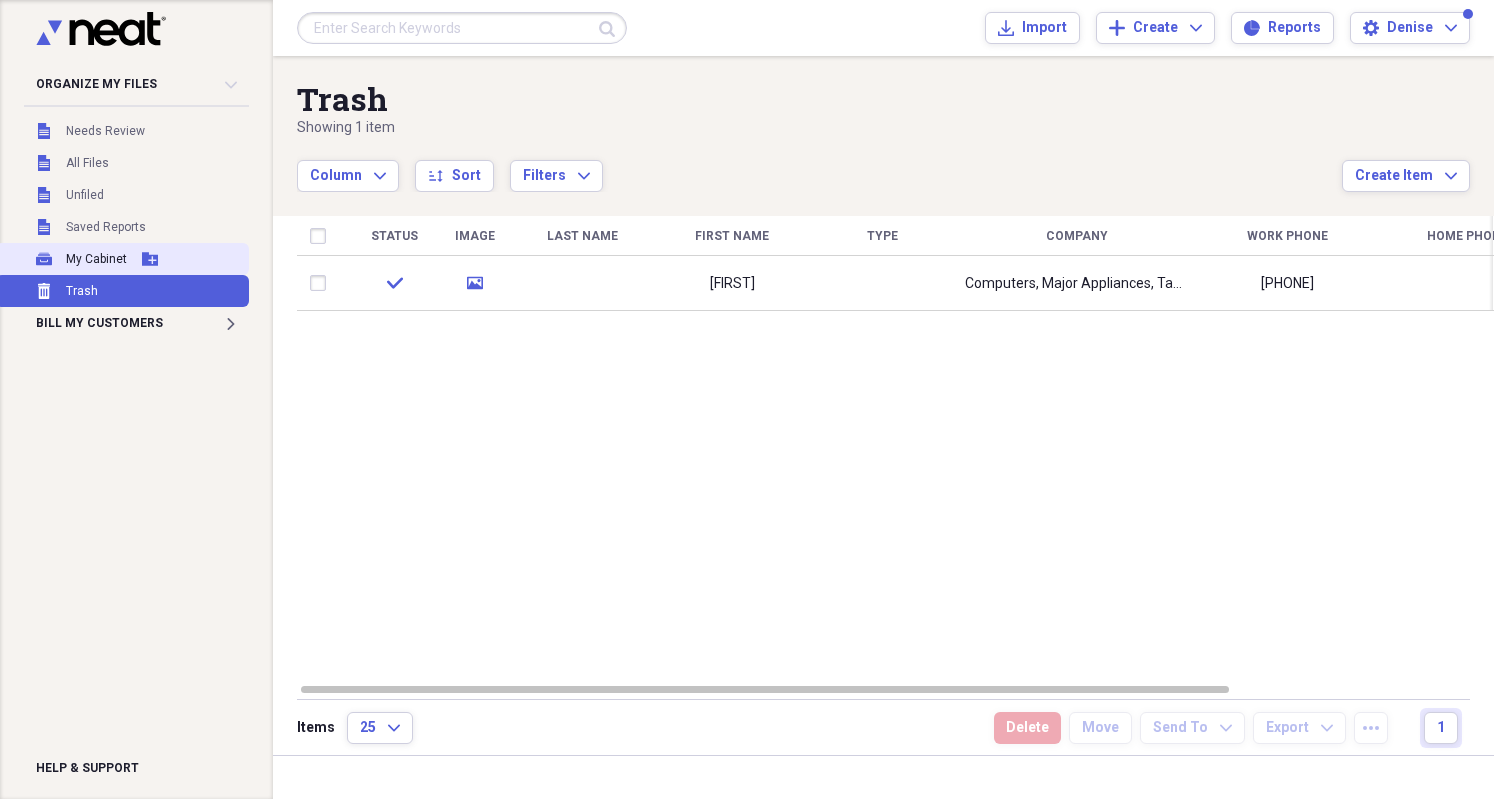 click on "My Cabinet My Cabinet Add Folder" at bounding box center [122, 259] 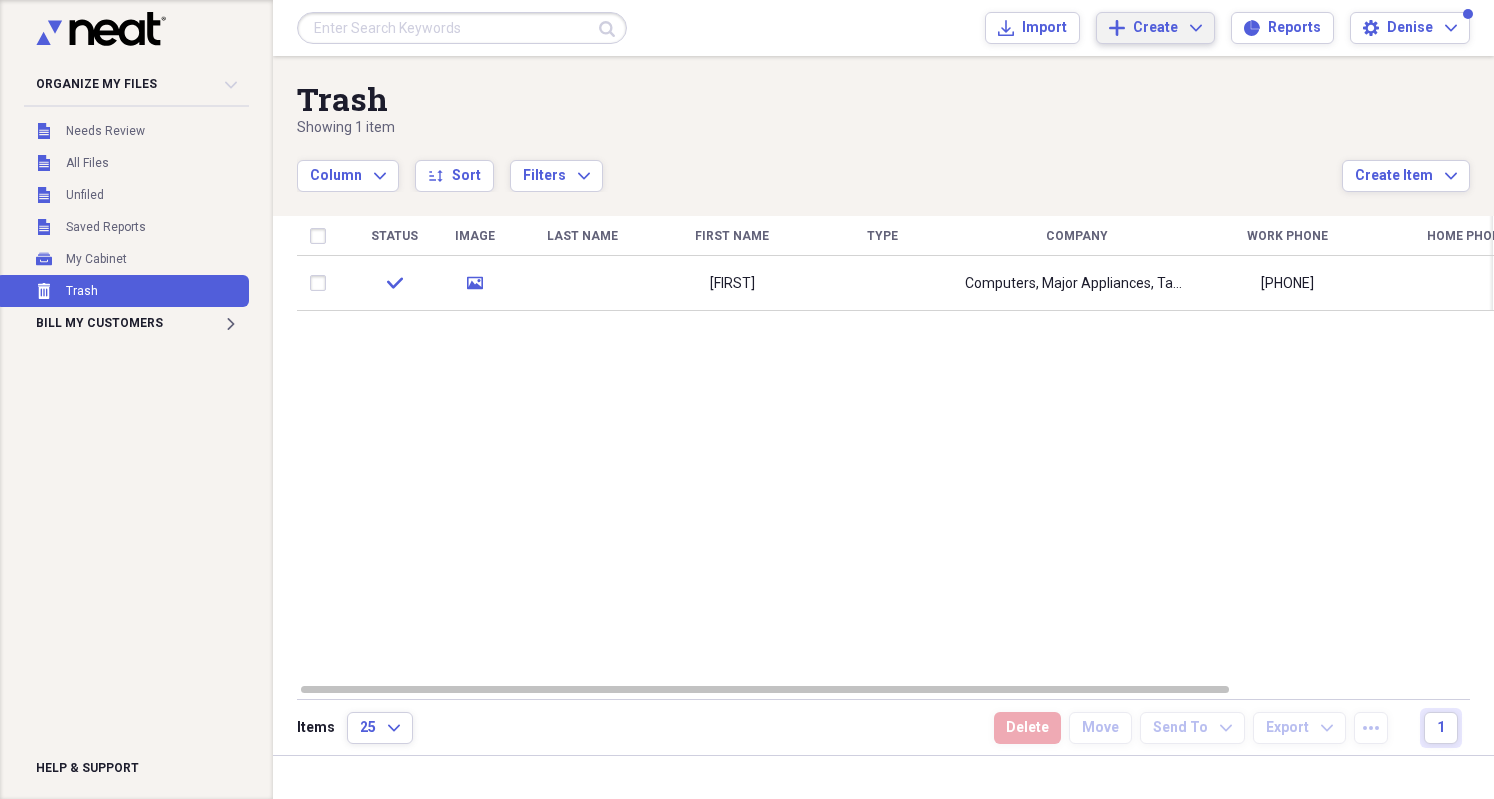 click on "Create Expand" at bounding box center (1167, 28) 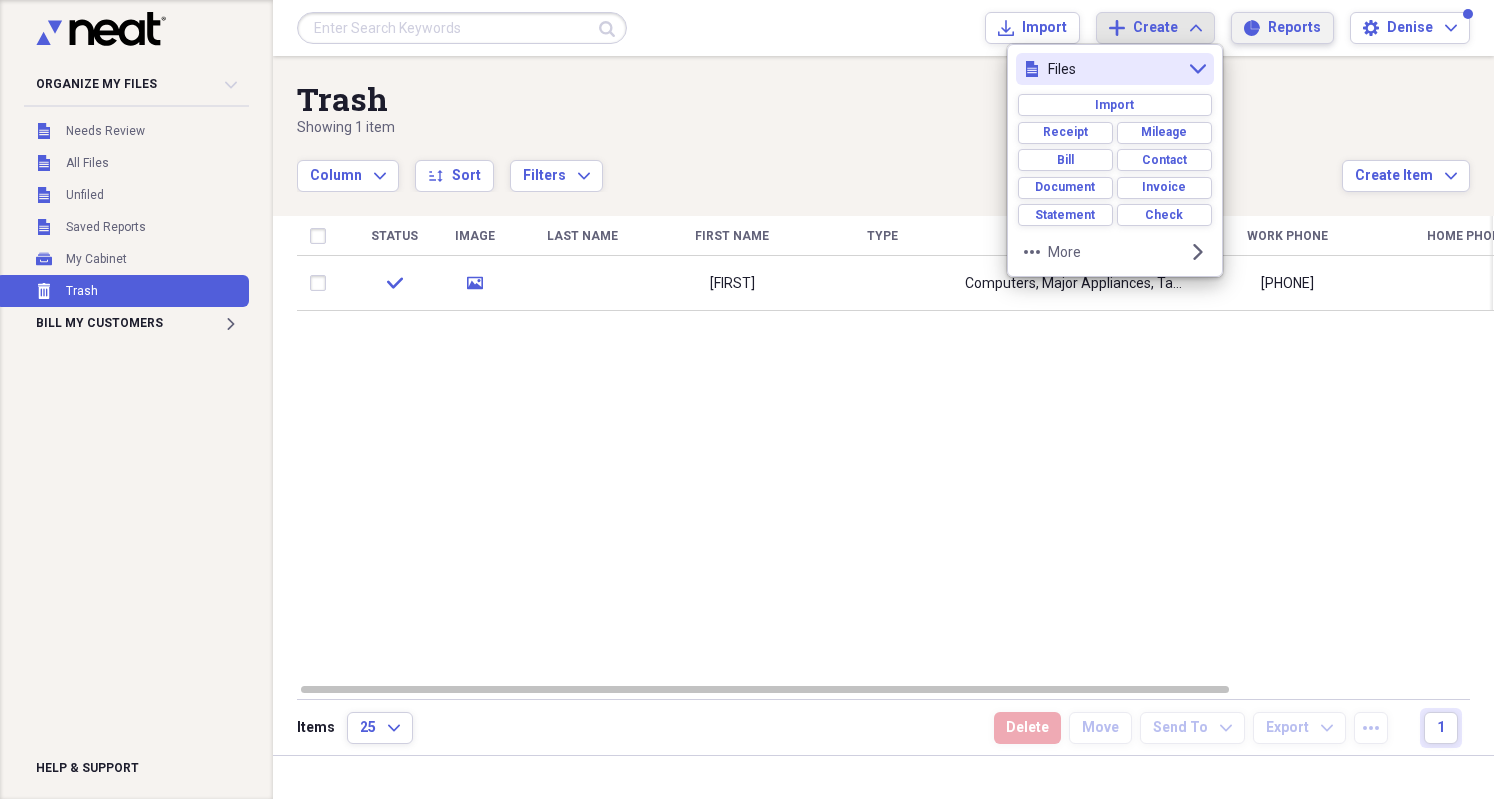 click on "Reports Reports" at bounding box center [1282, 28] 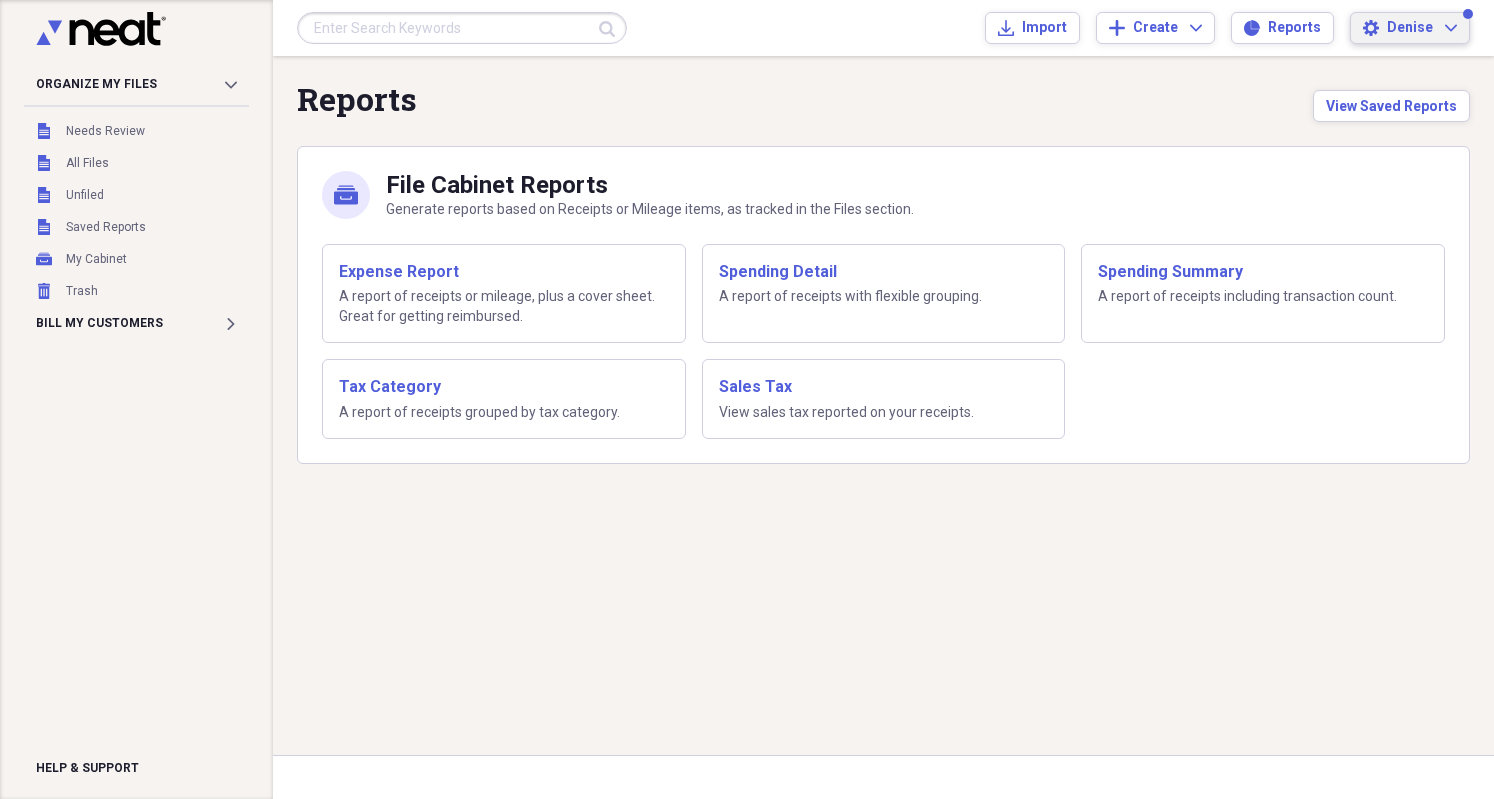 click on "Denise Expand" at bounding box center [1422, 28] 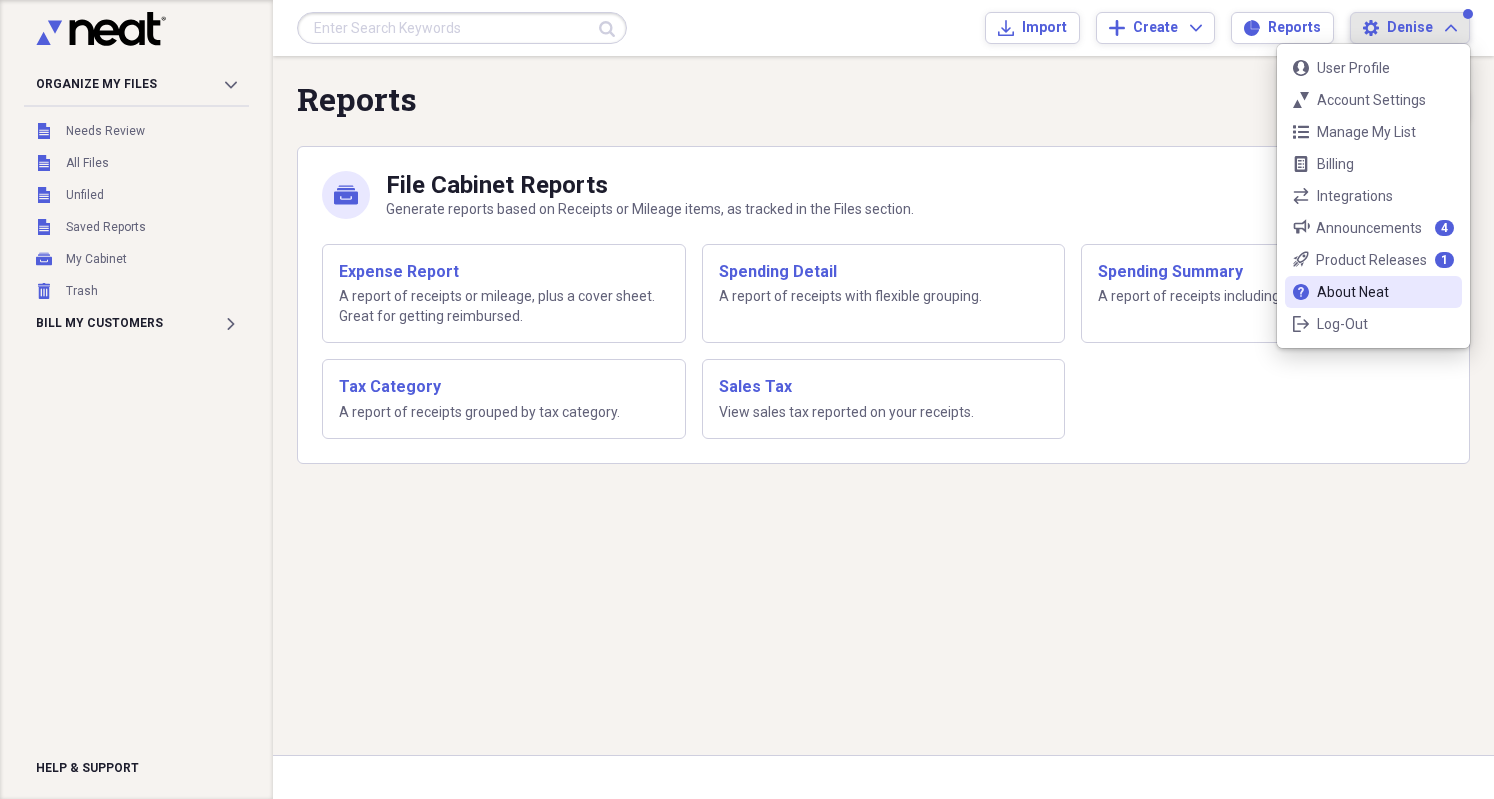 click on "support About Neat" at bounding box center (1373, 292) 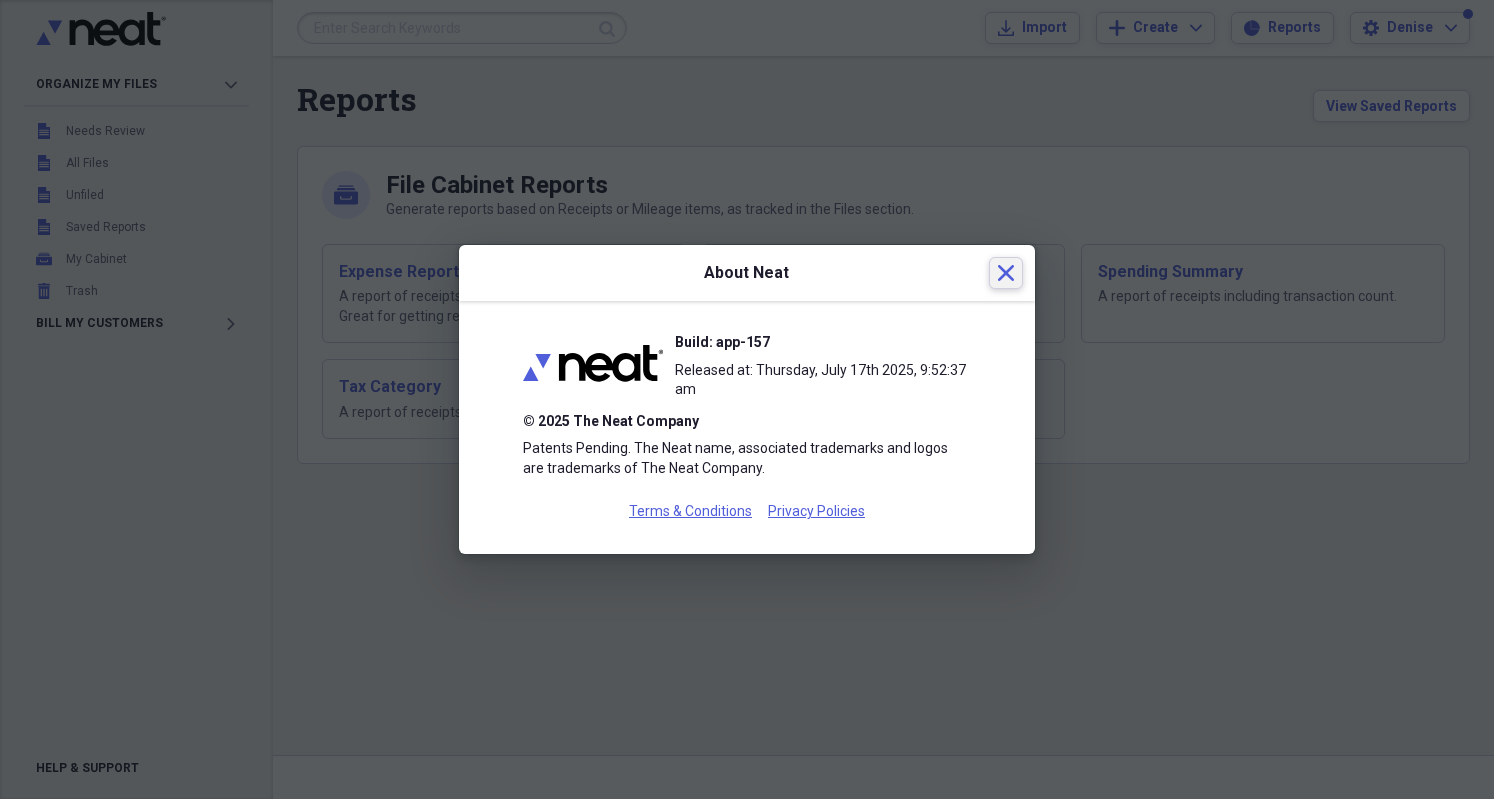 click 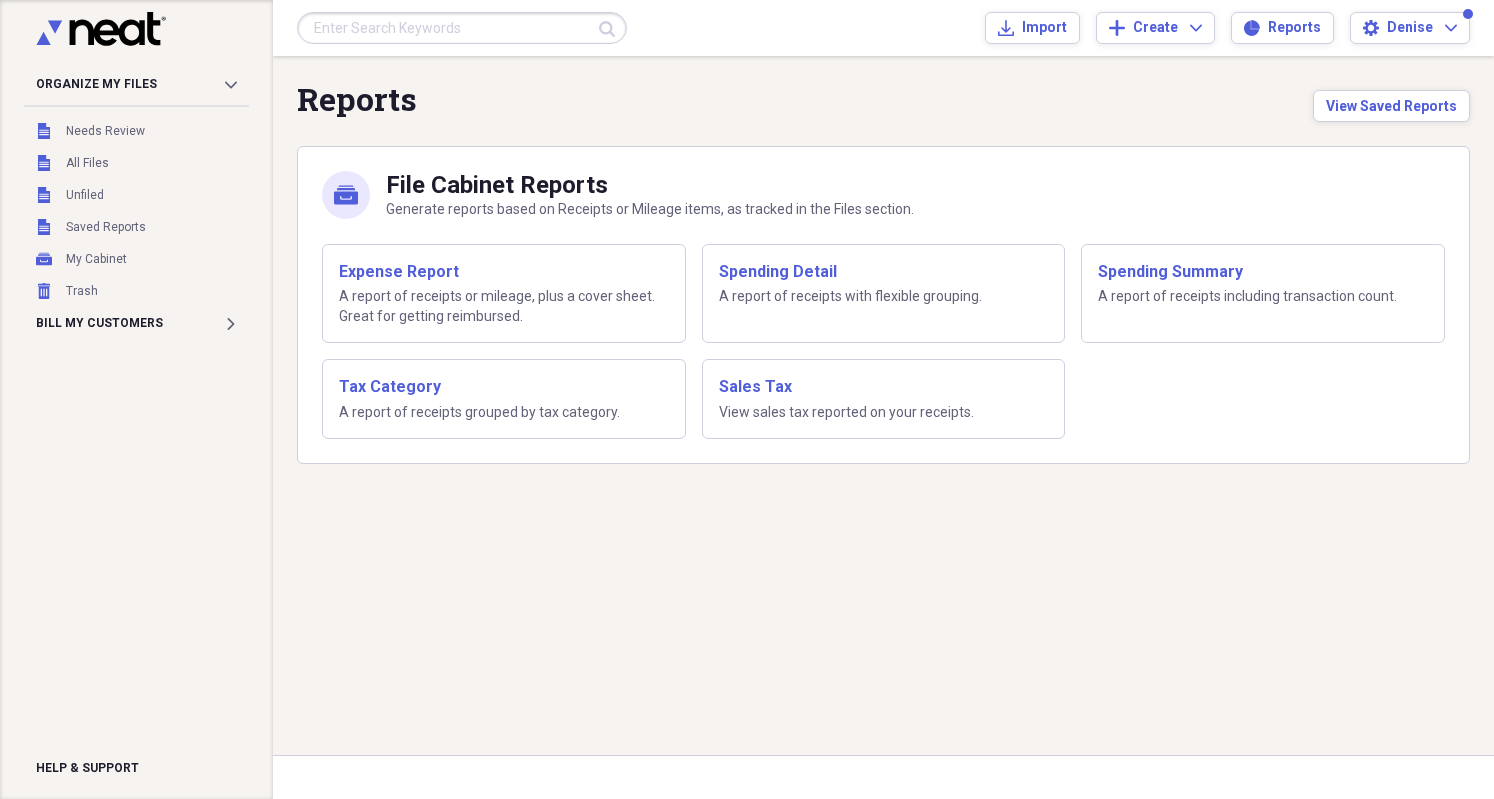 click 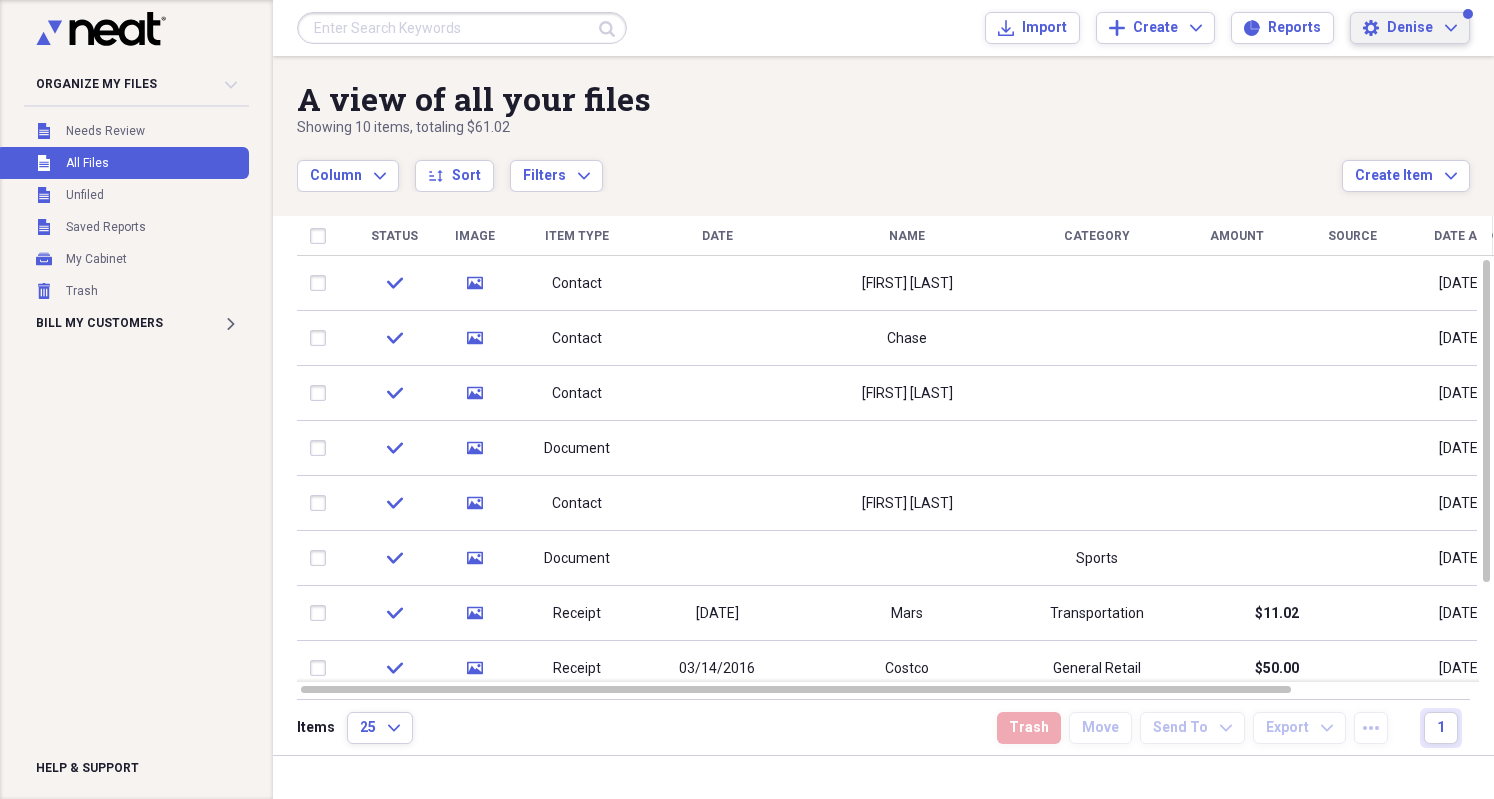 click on "Denise Expand" at bounding box center (1422, 28) 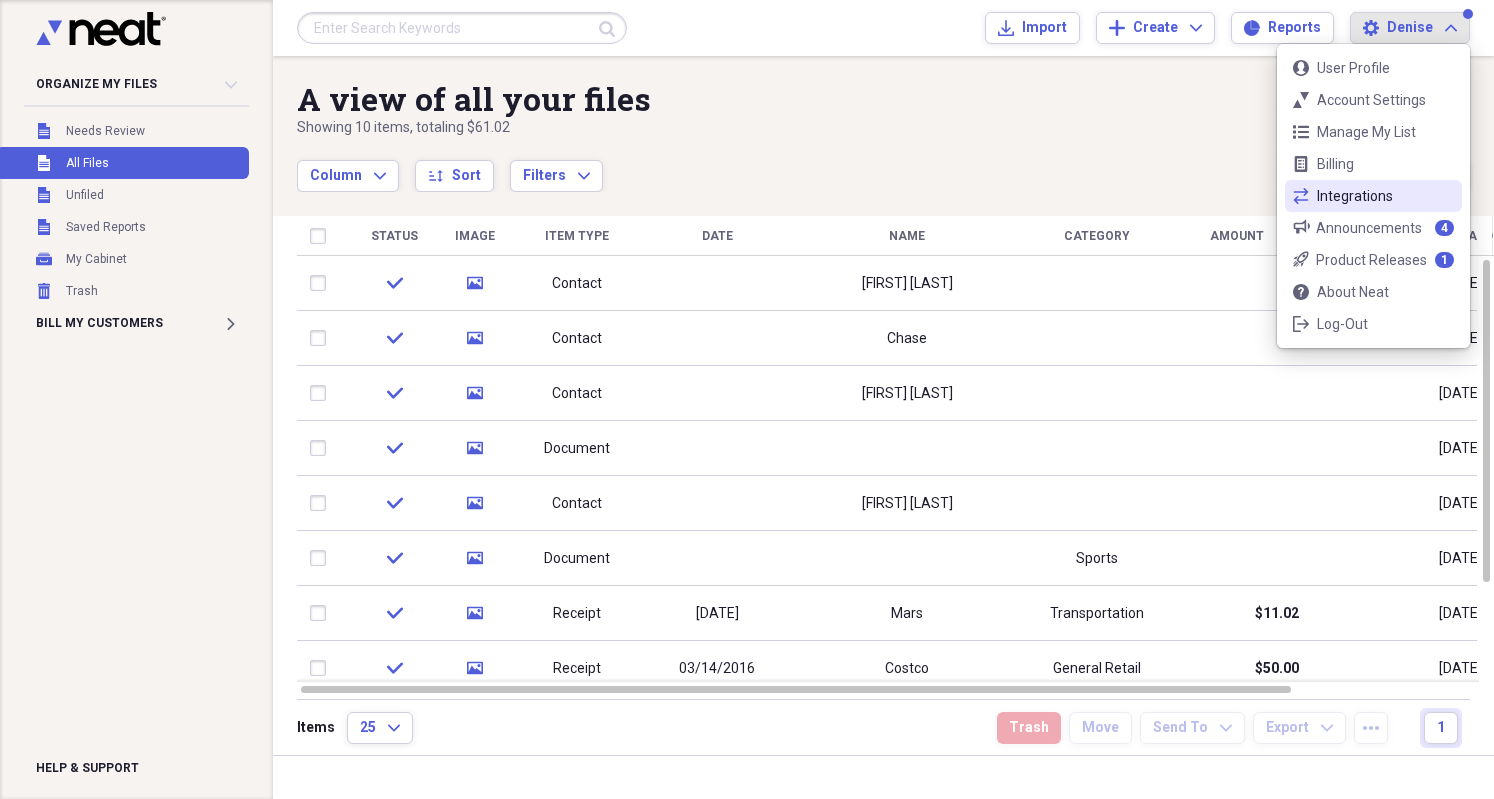 click on "Integrations" at bounding box center (1373, 196) 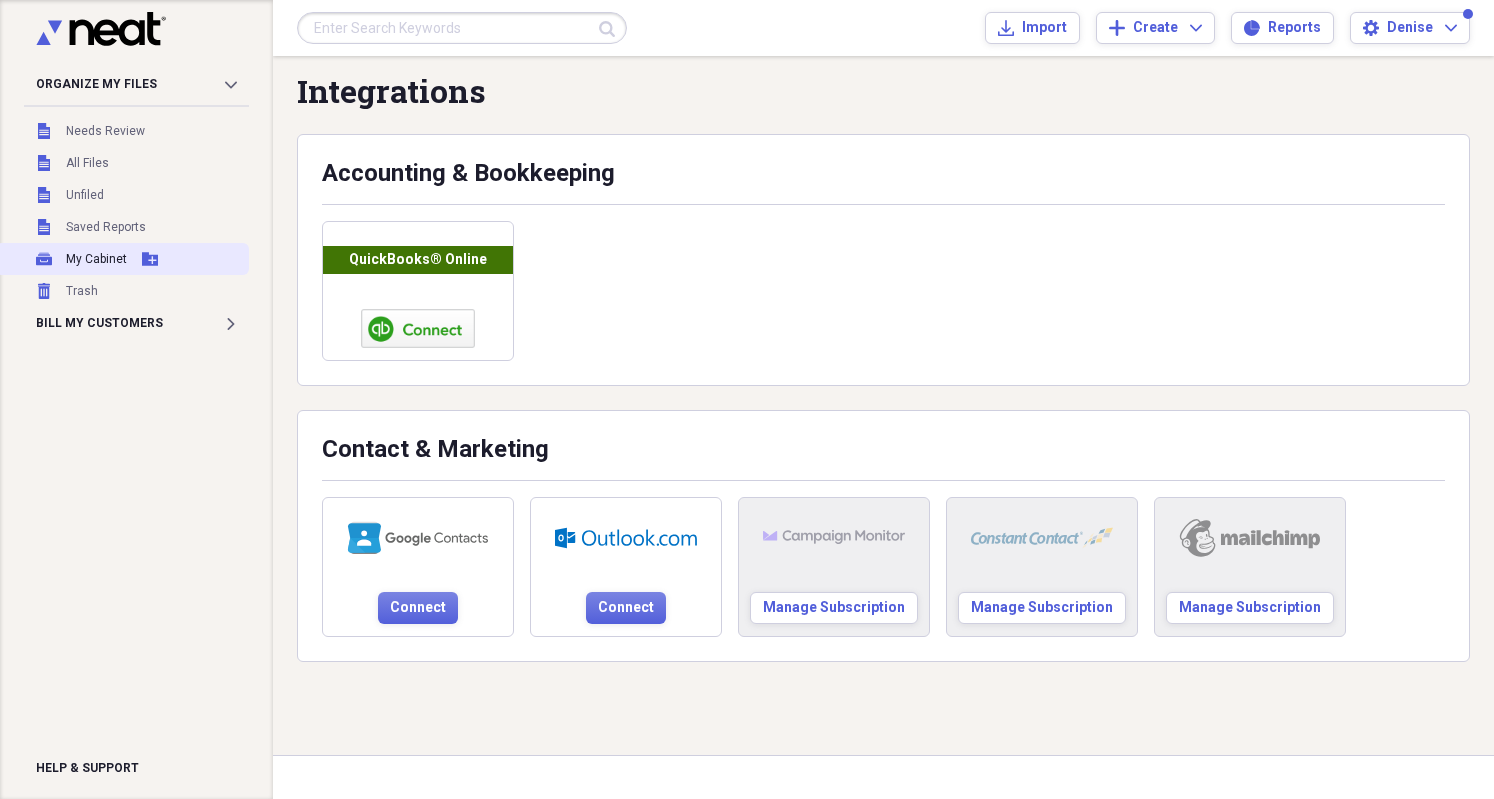 click on "My Cabinet" at bounding box center [96, 259] 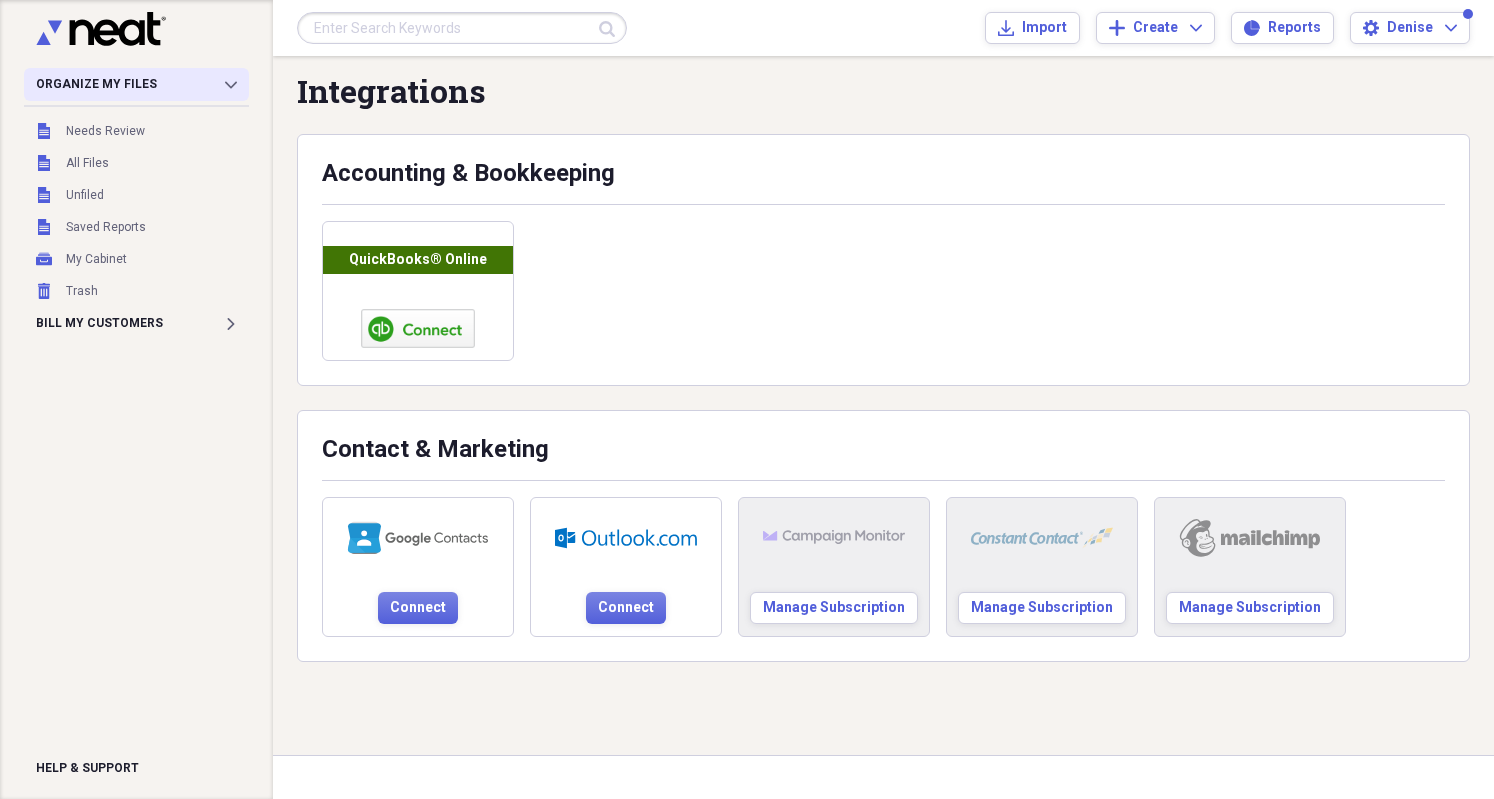 click on "Organize My Files Collapse" at bounding box center (136, 84) 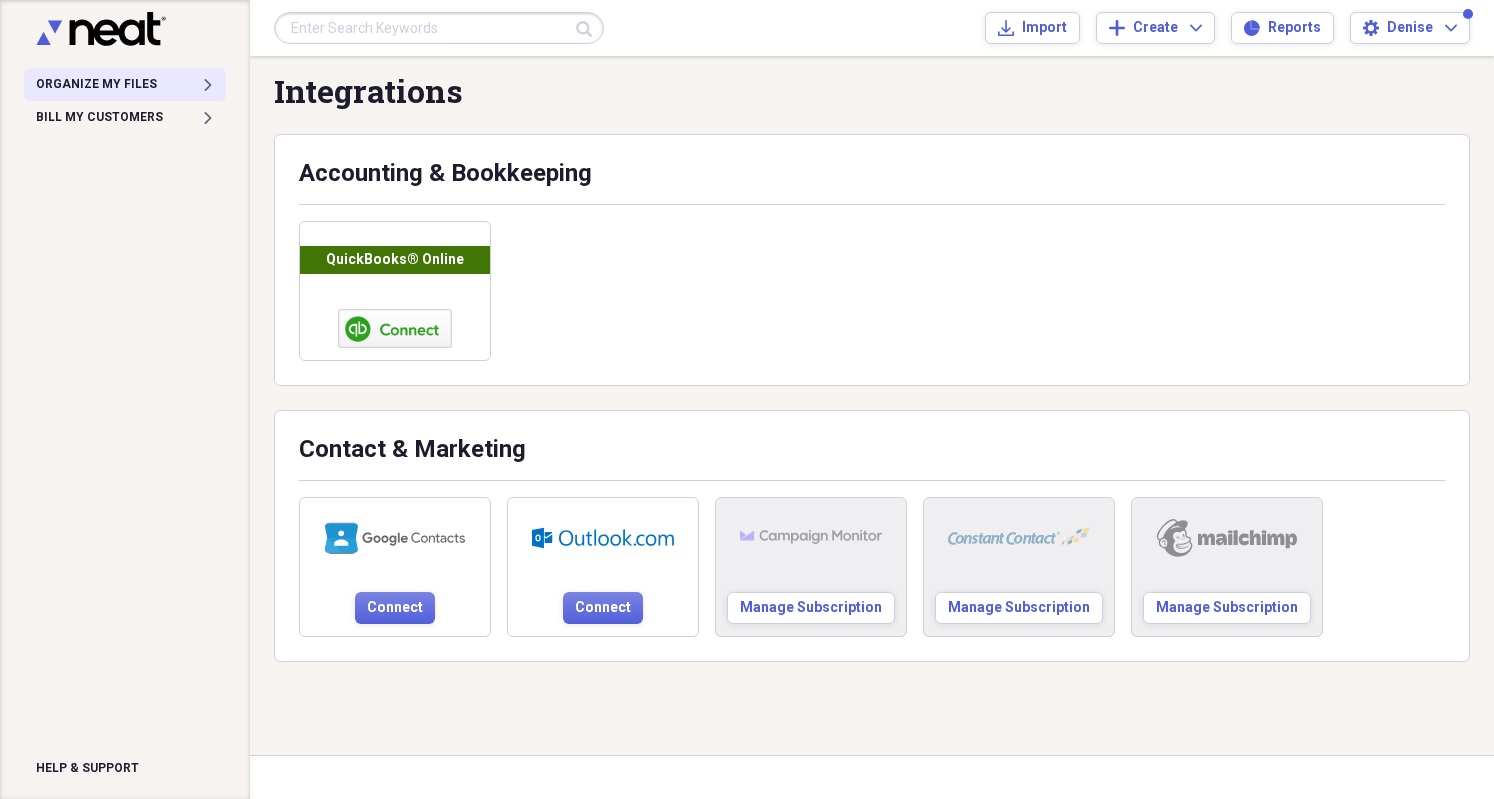 click on "Organize My Files Expand" at bounding box center (125, 84) 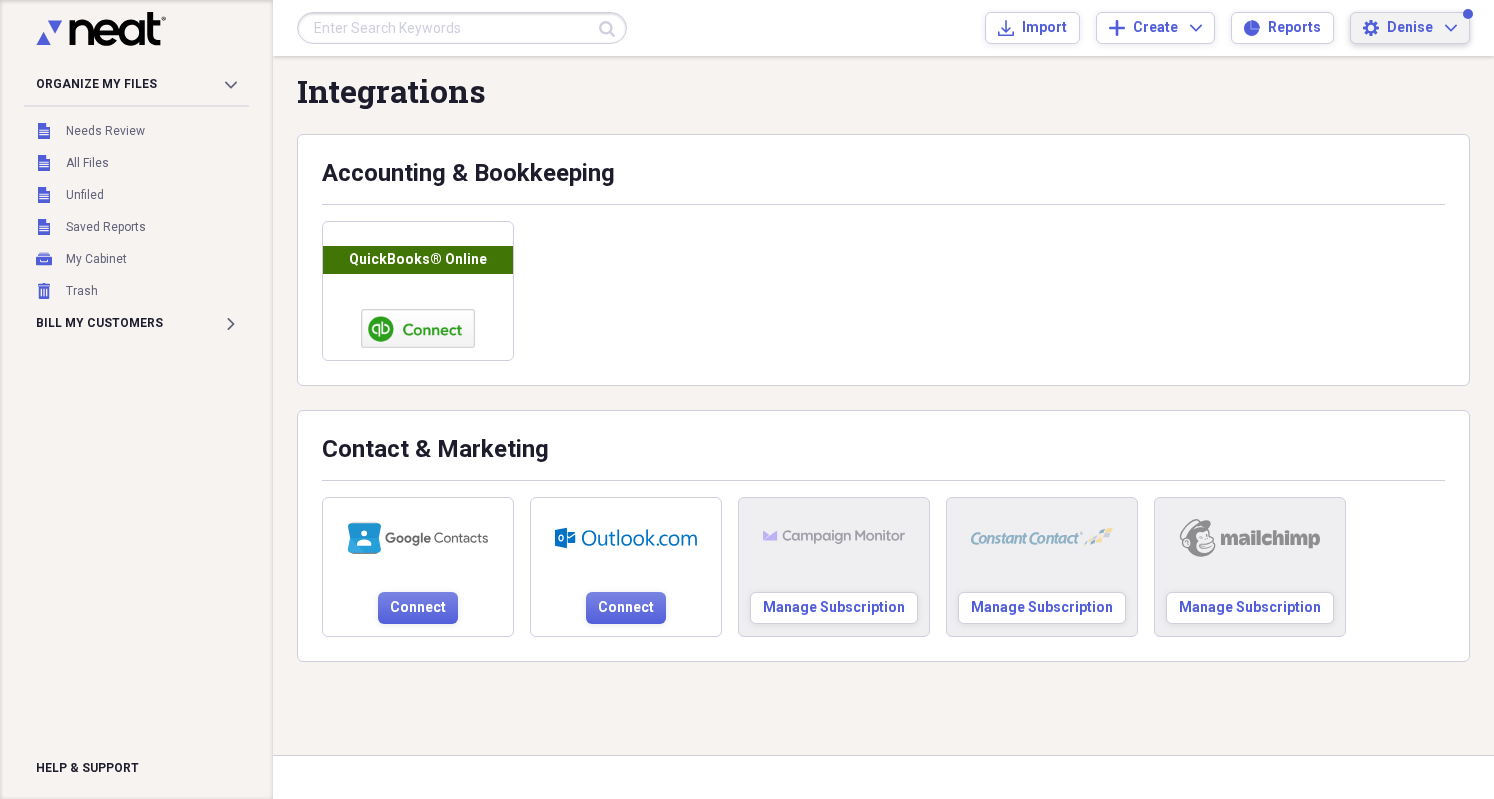 click 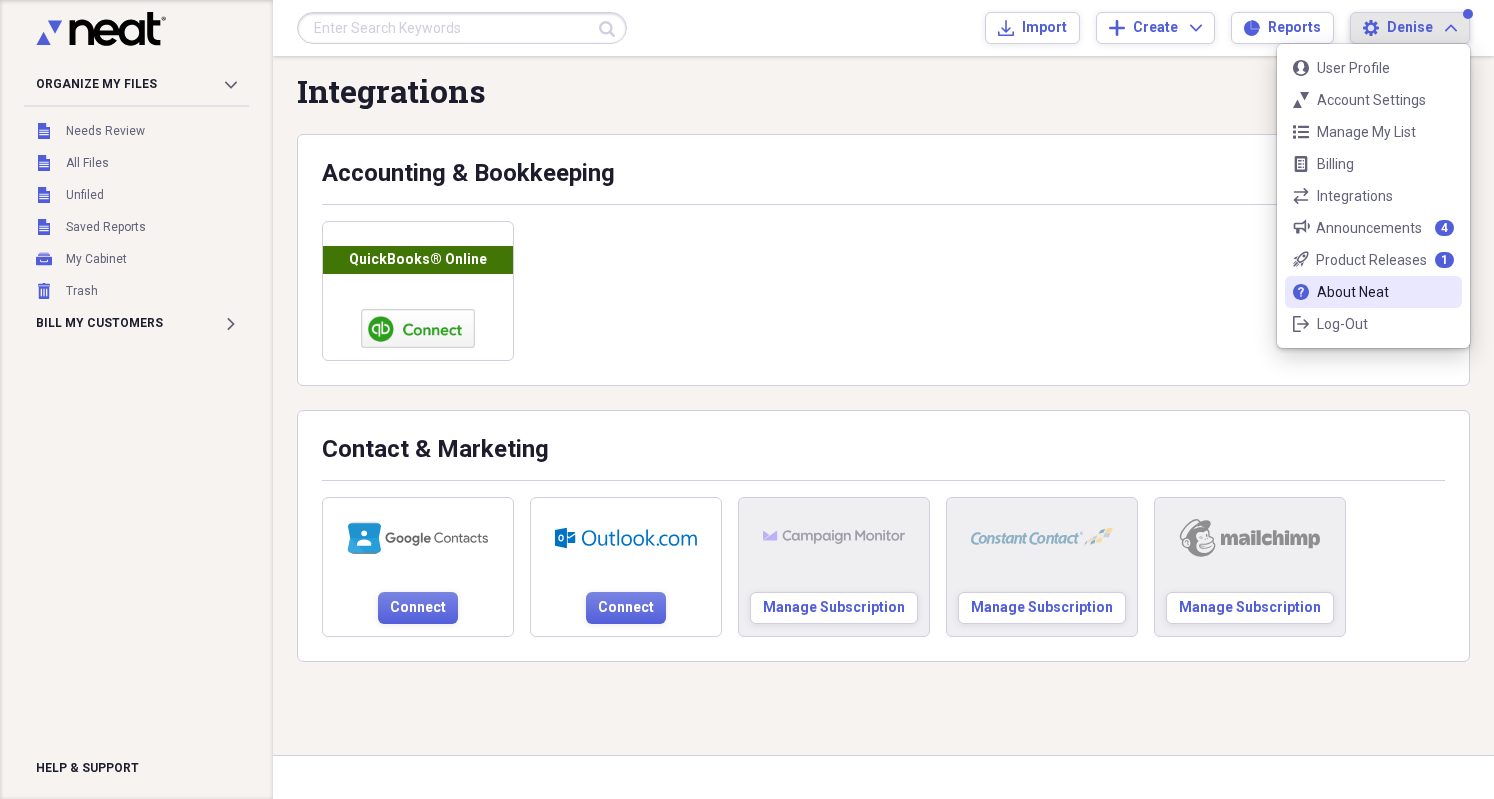 click on "About Neat" at bounding box center [1373, 292] 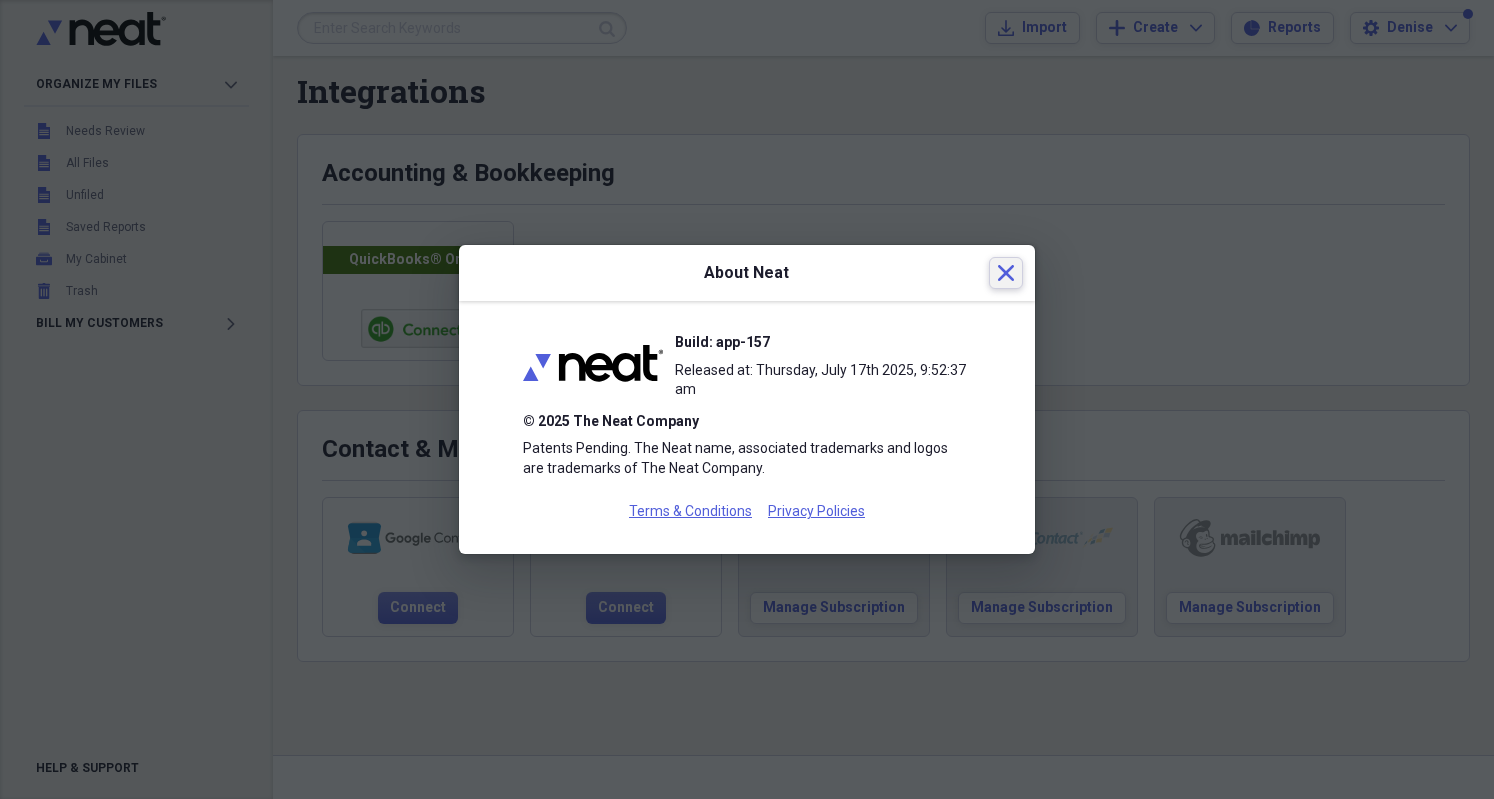 click on "Close" at bounding box center [1006, 273] 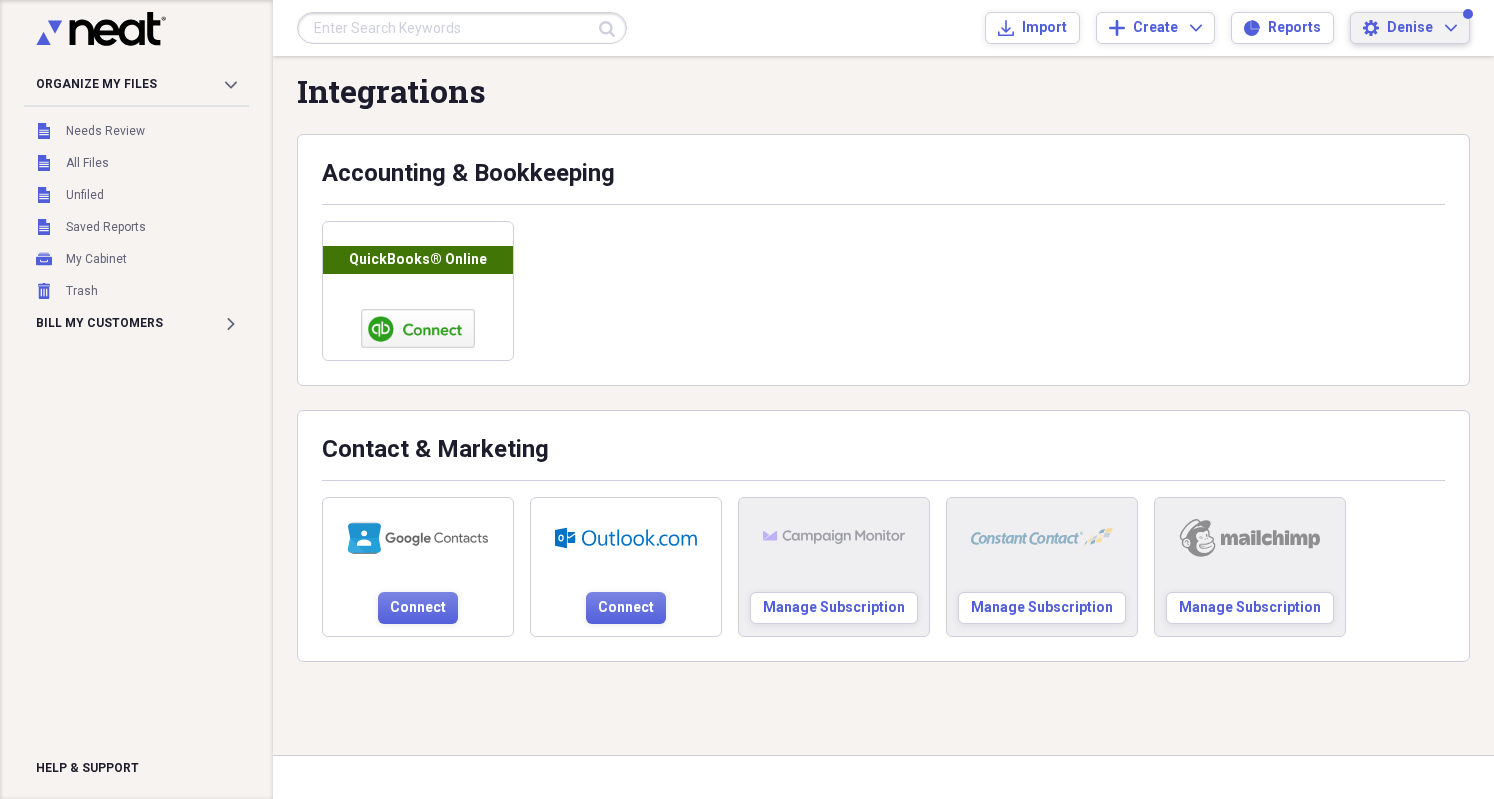 click on "Denise" at bounding box center (1410, 28) 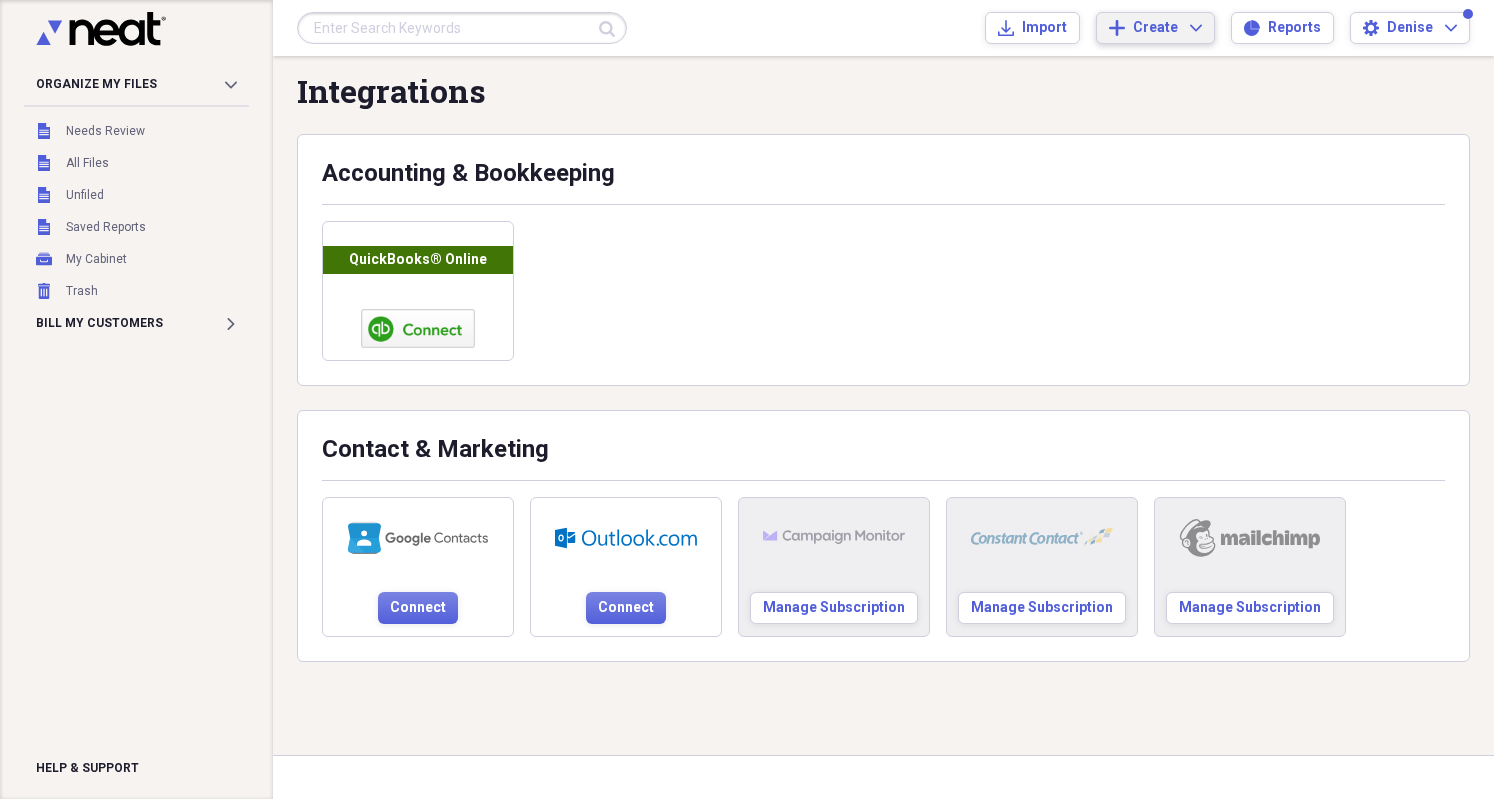 click on "Create Expand" at bounding box center [1167, 28] 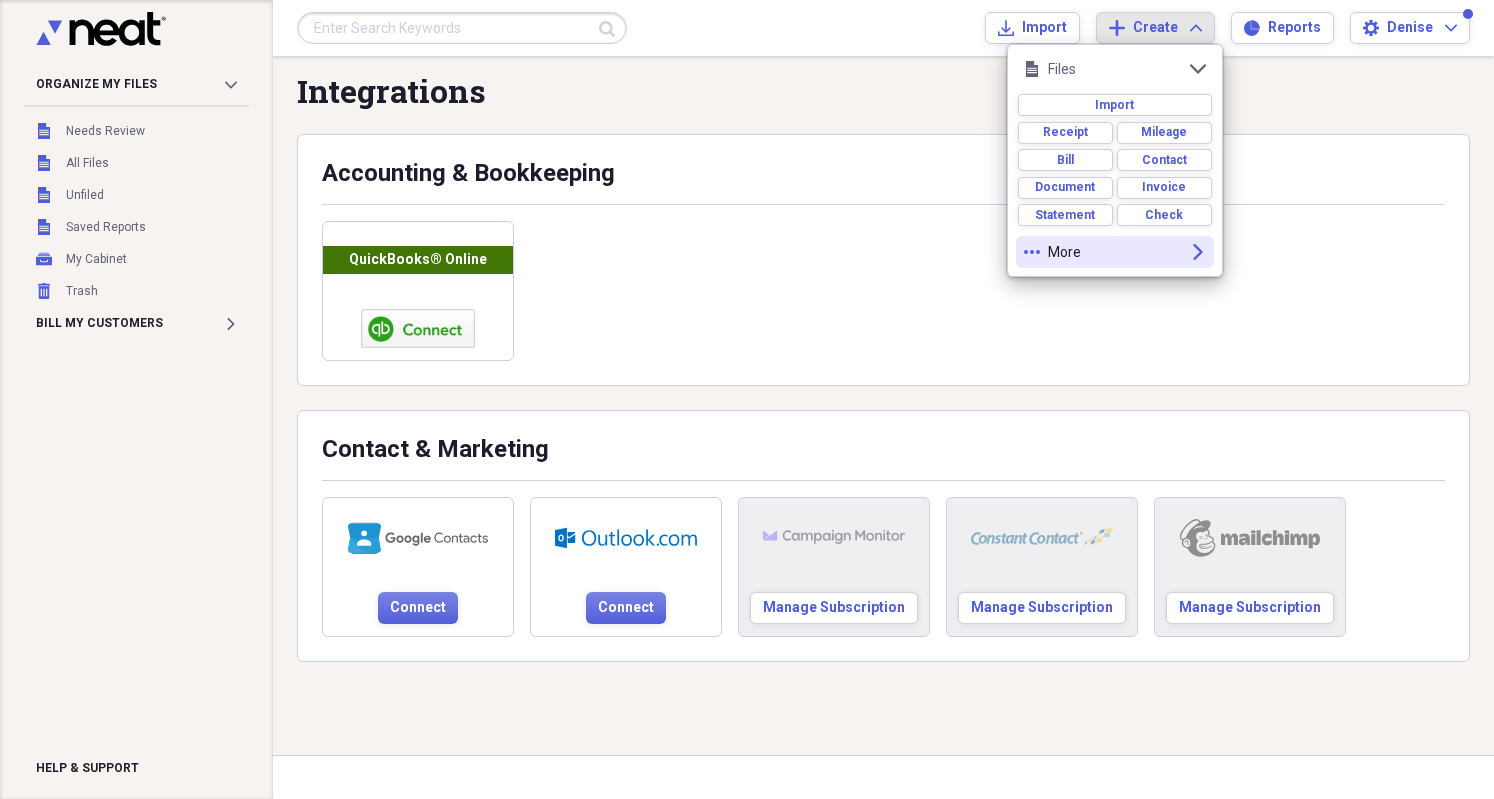 click on "expand" 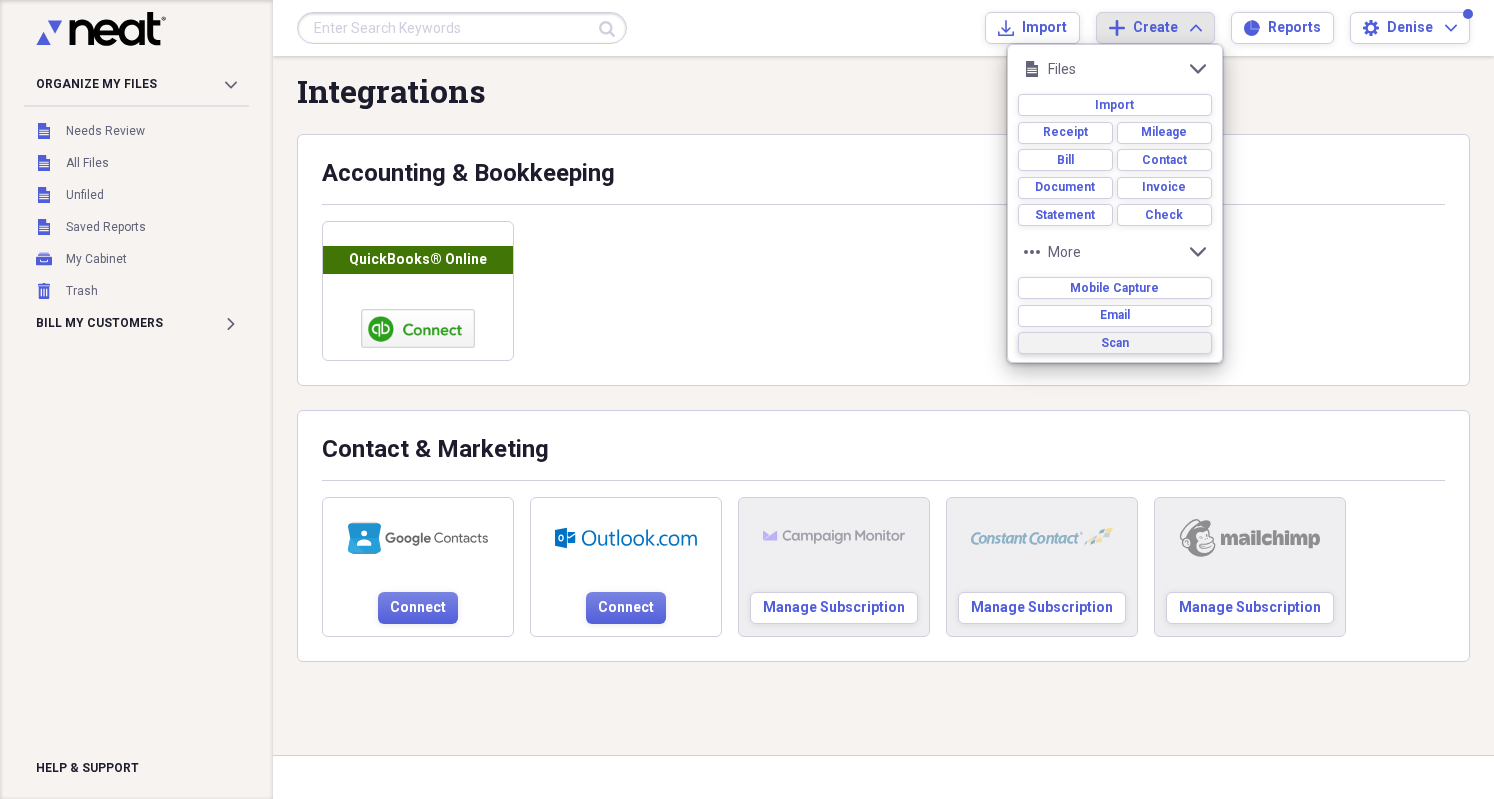 click on "Scan" at bounding box center (1115, 343) 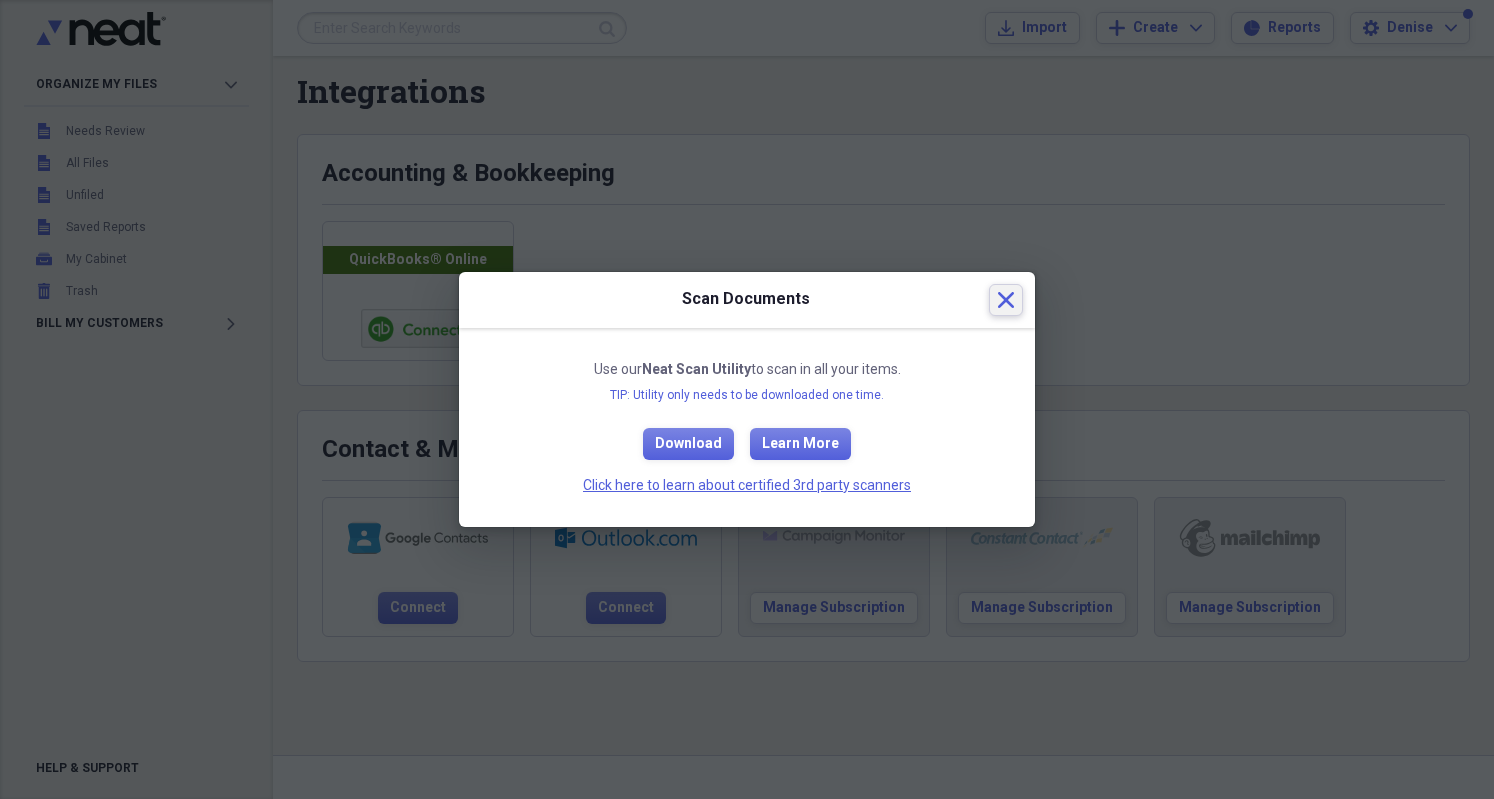 click on "Close" at bounding box center (1006, 300) 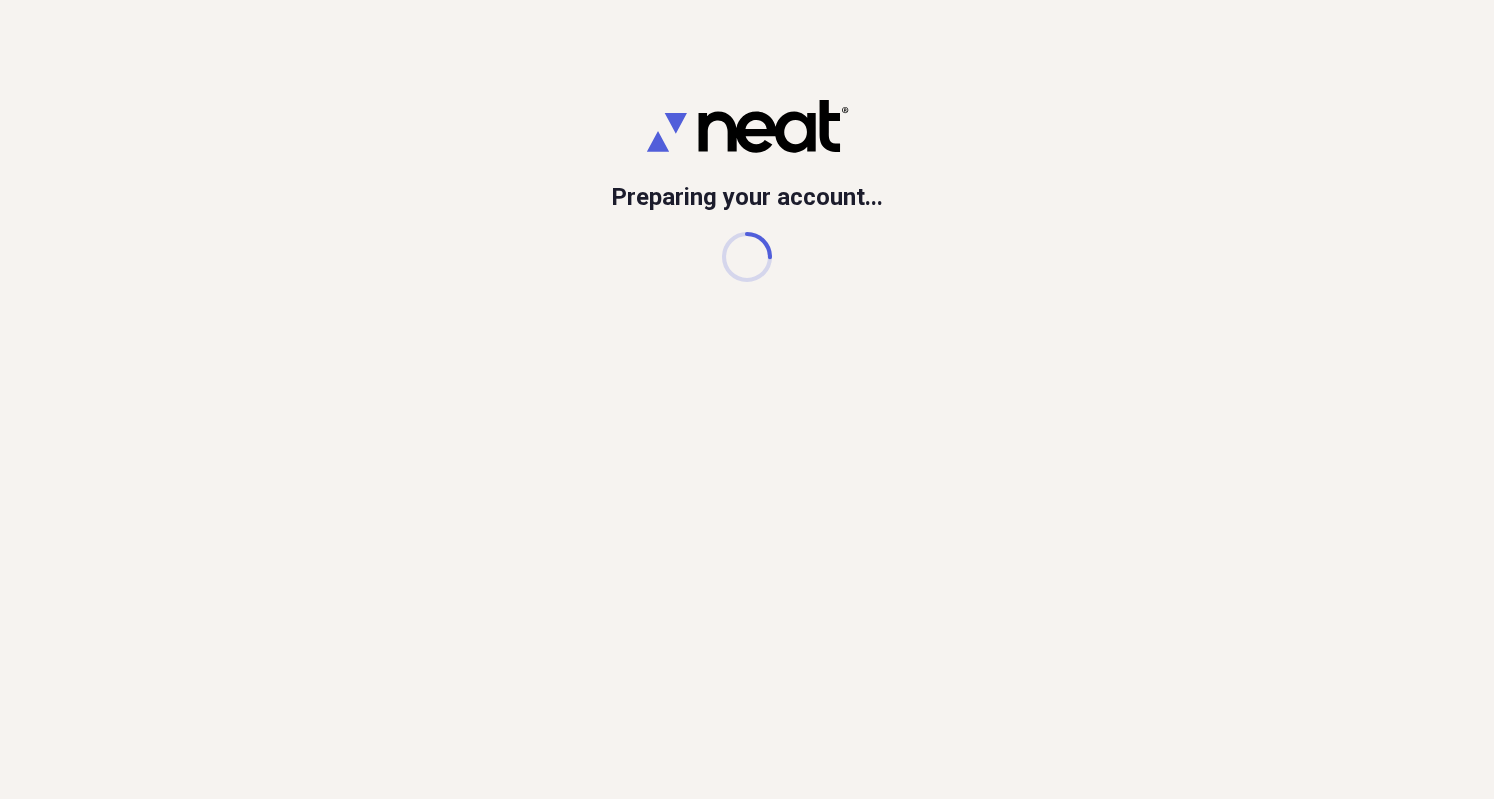 scroll, scrollTop: 0, scrollLeft: 0, axis: both 